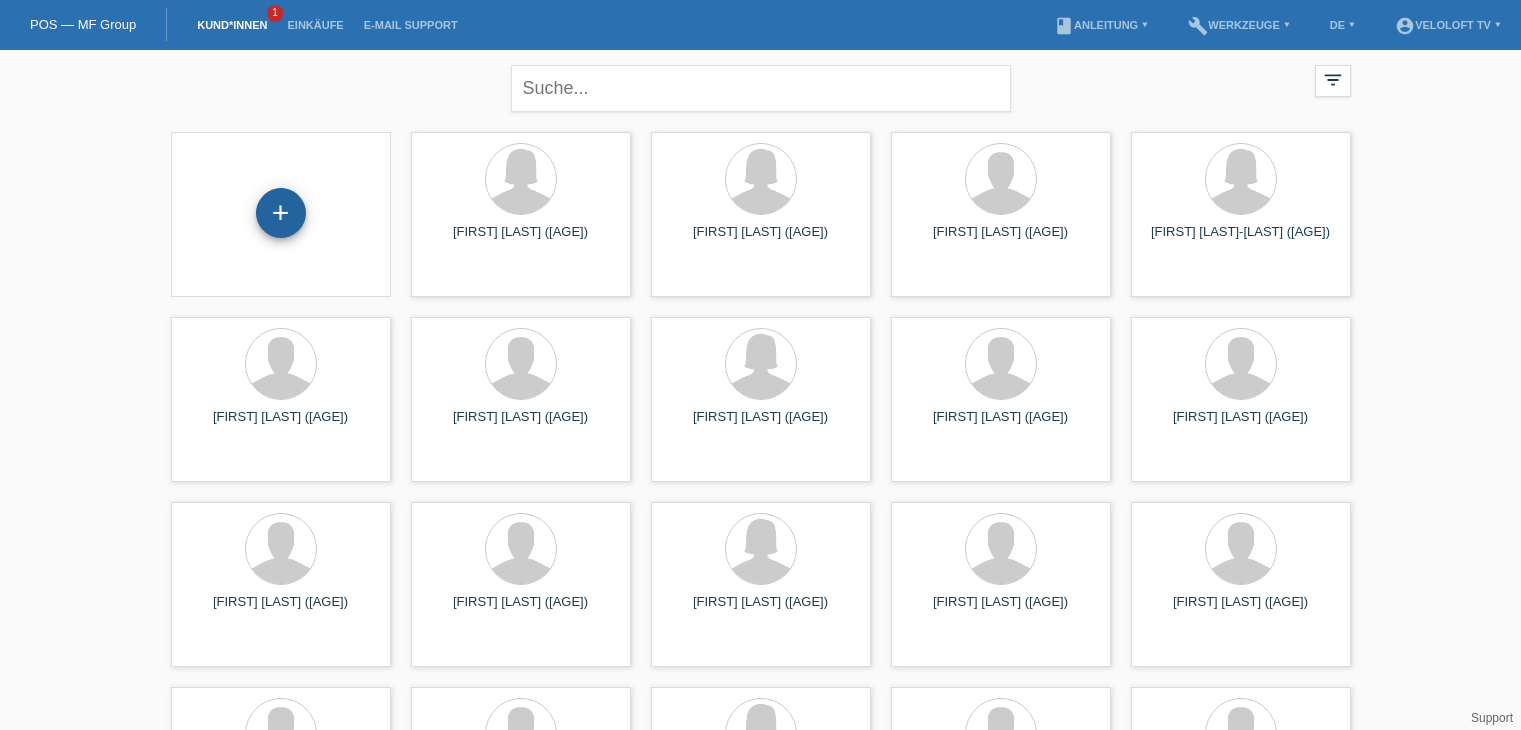 scroll, scrollTop: 0, scrollLeft: 0, axis: both 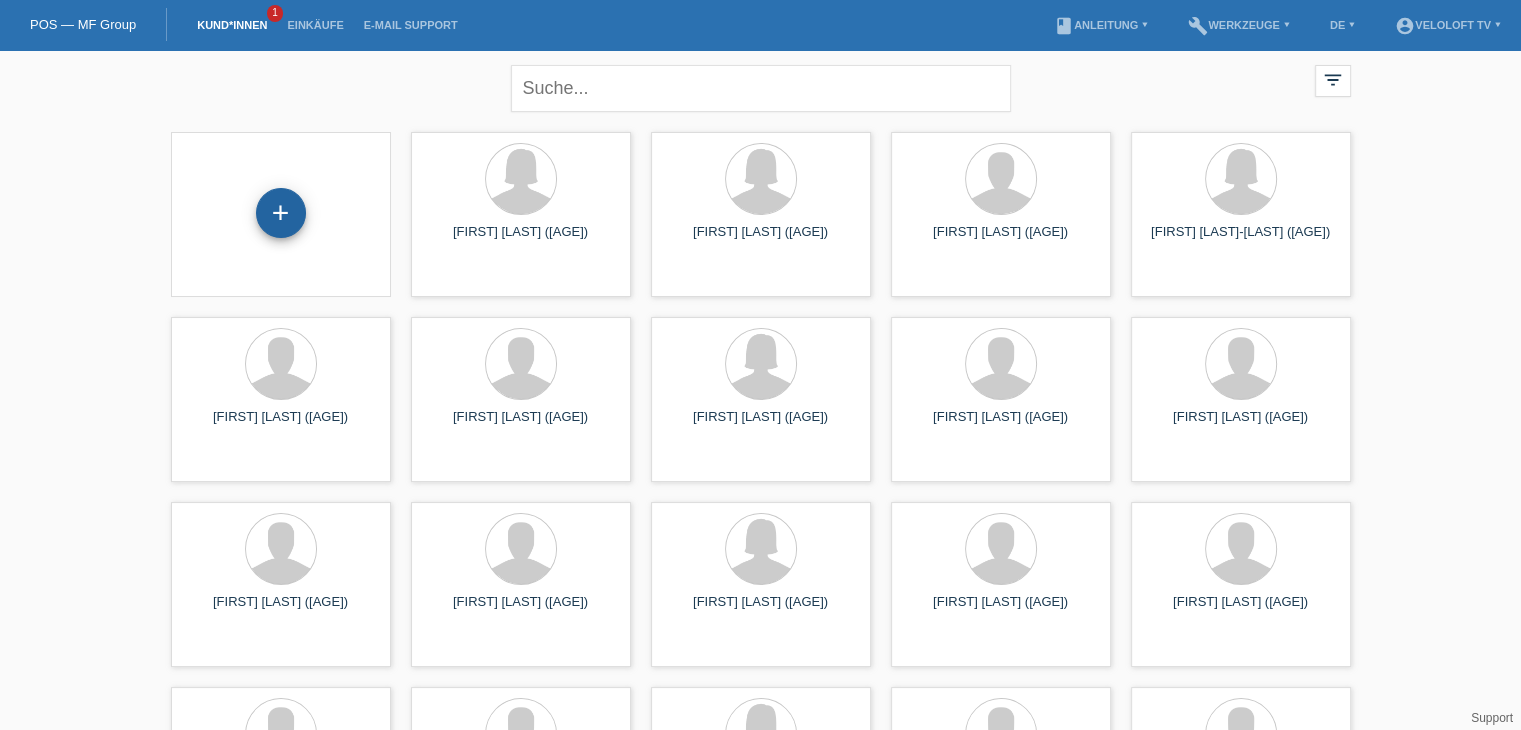click on "+" at bounding box center (281, 213) 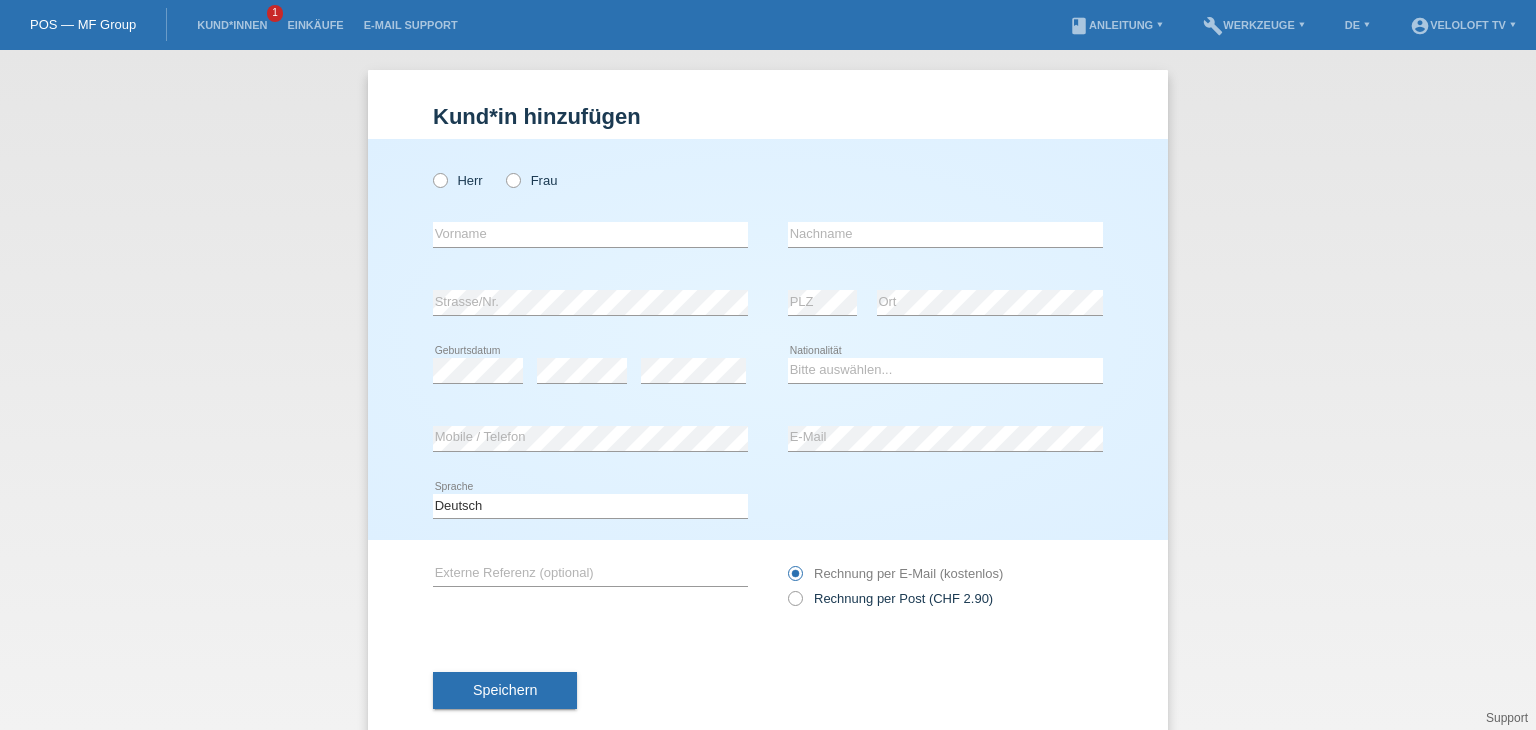 scroll, scrollTop: 0, scrollLeft: 0, axis: both 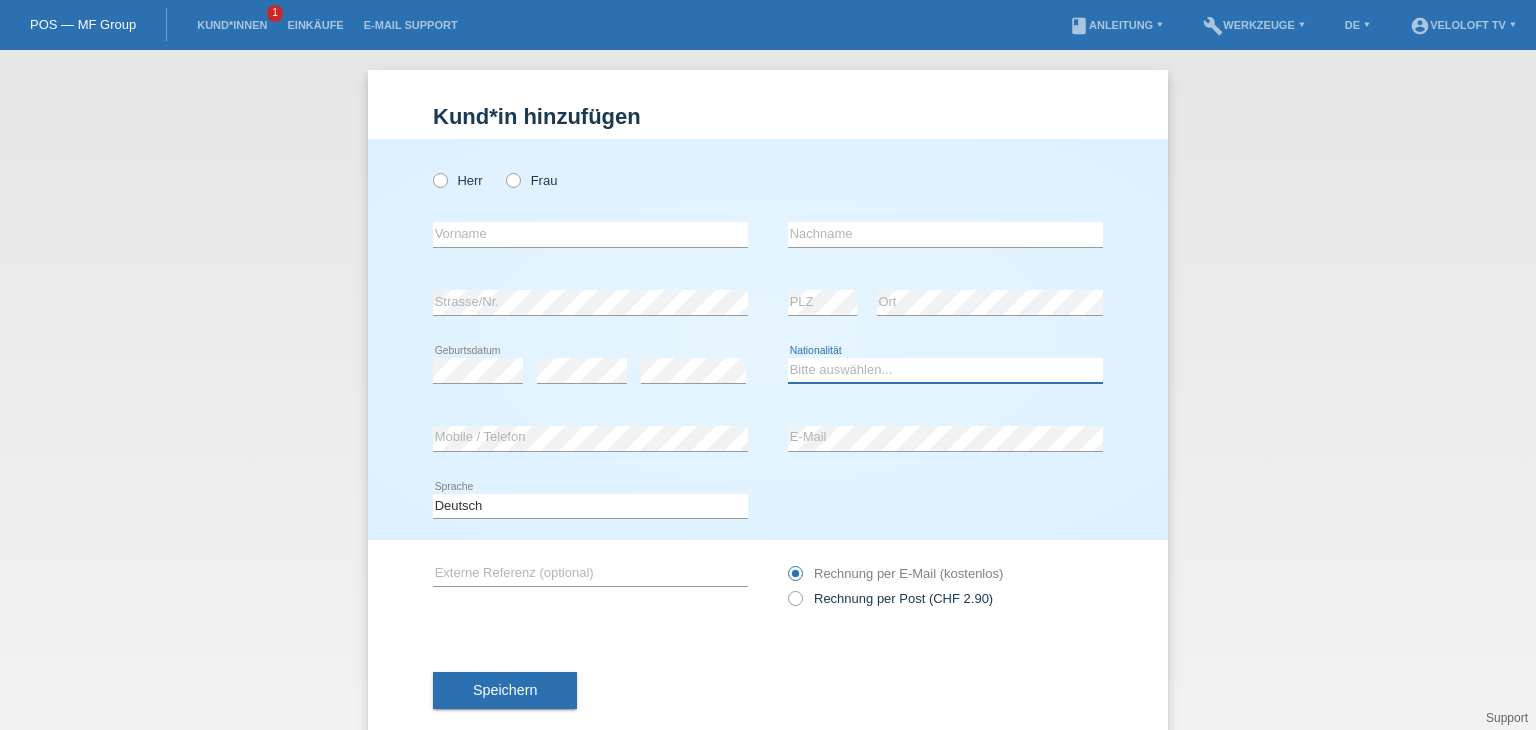 drag, startPoint x: 938, startPoint y: 359, endPoint x: 937, endPoint y: 377, distance: 18.027756 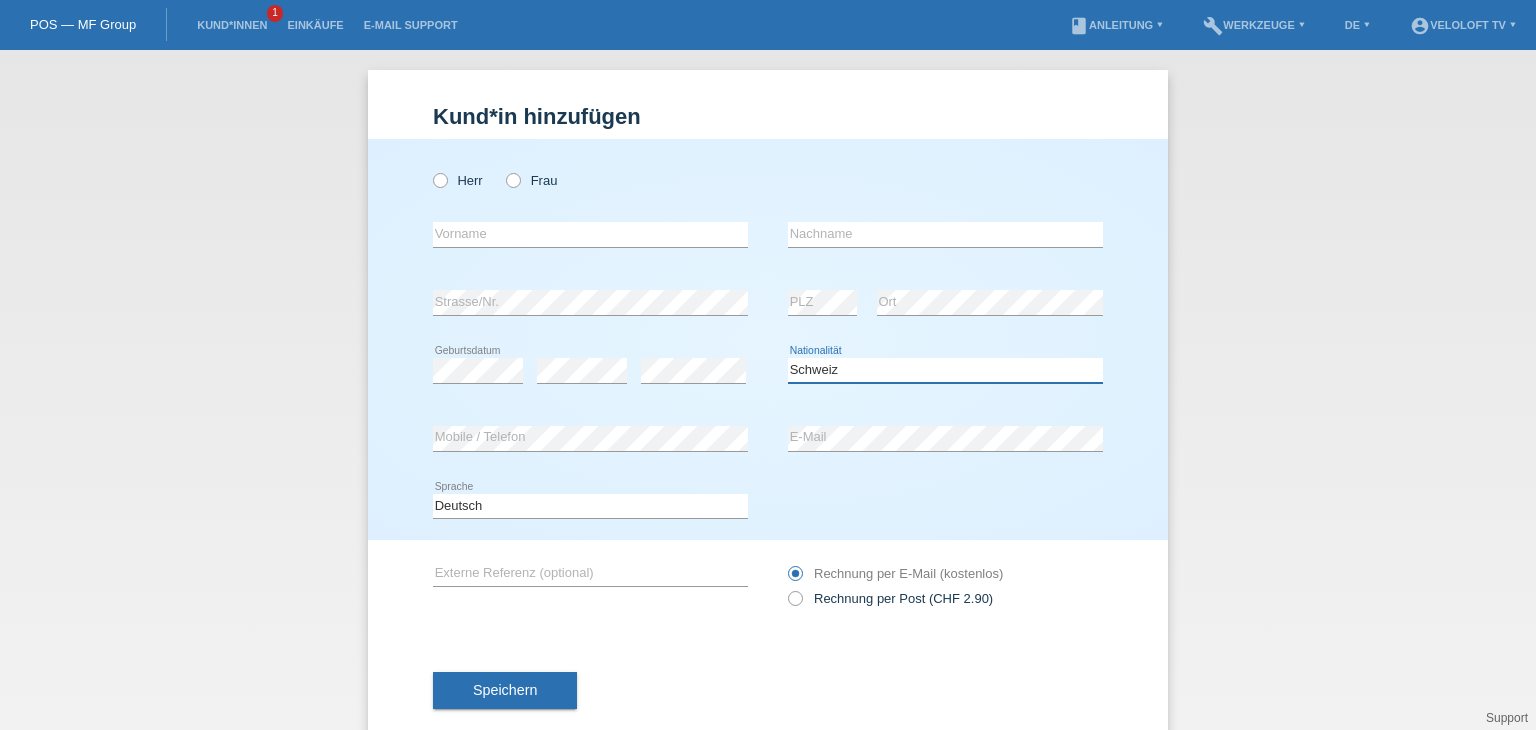 click on "Bitte auswählen...
Schweiz
Deutschland
Liechtenstein
Österreich
------------
Afghanistan
Ägypten
Åland
Albanien
Algerien" at bounding box center [945, 370] 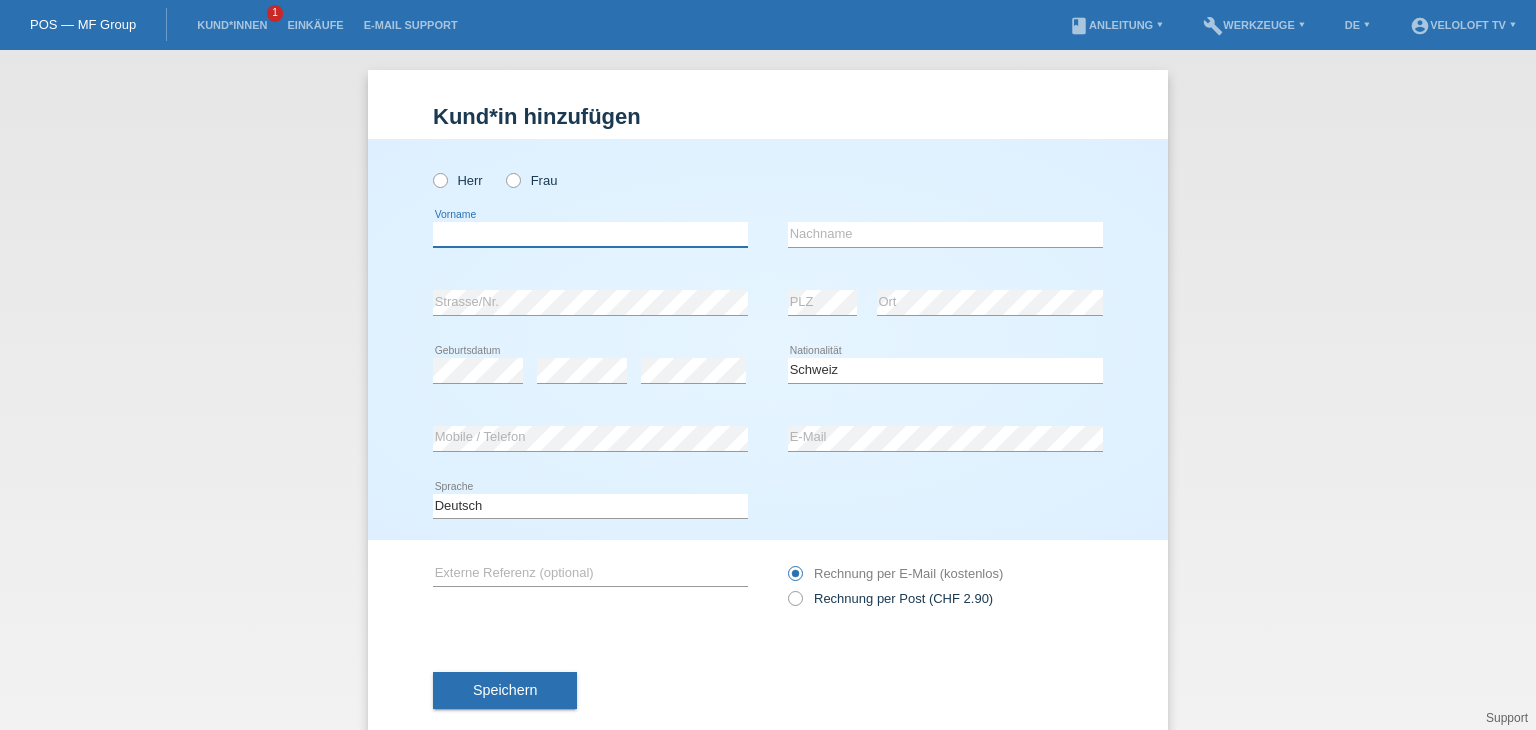 click at bounding box center (590, 234) 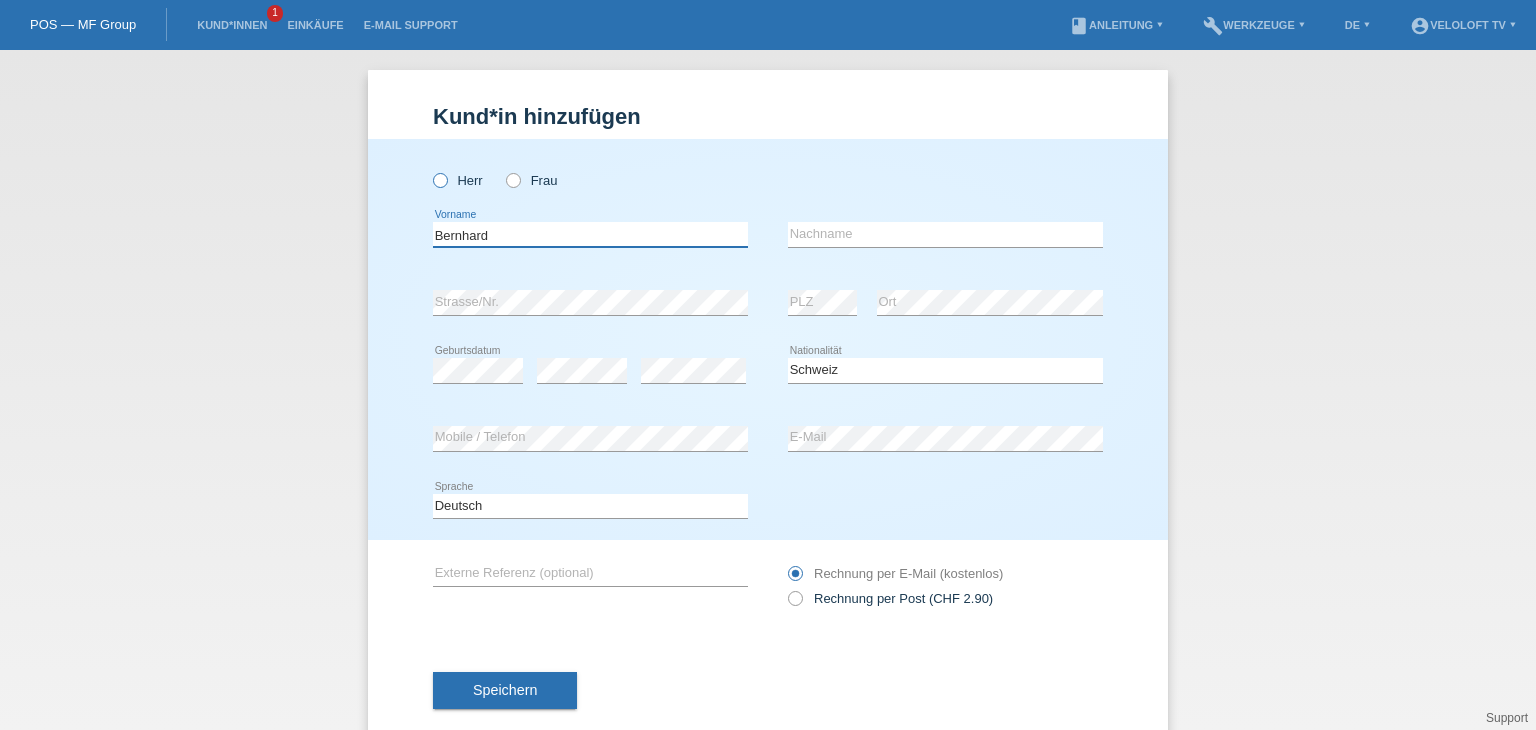 type on "Bernhard" 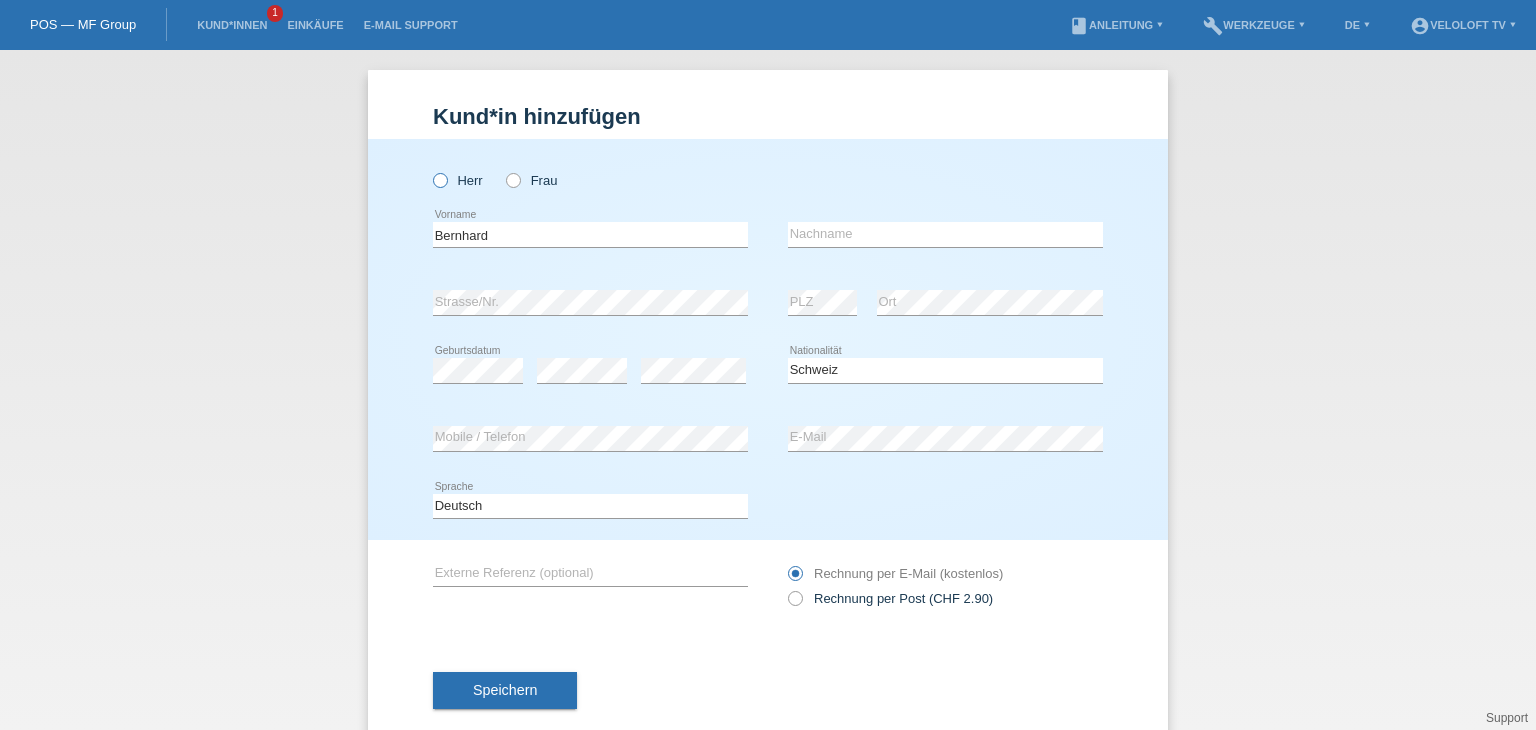 drag, startPoint x: 437, startPoint y: 181, endPoint x: 428, endPoint y: 186, distance: 10.29563 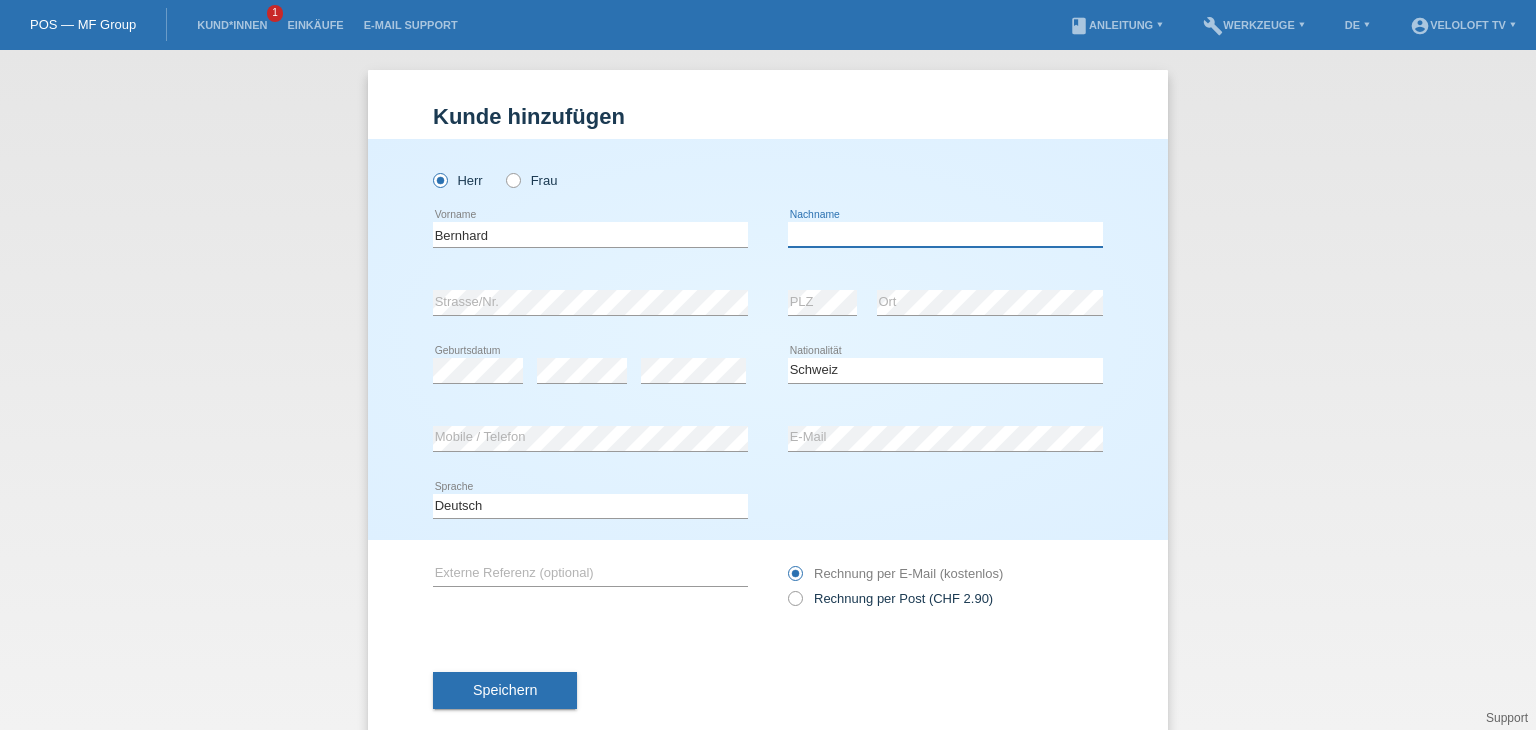 click at bounding box center (945, 234) 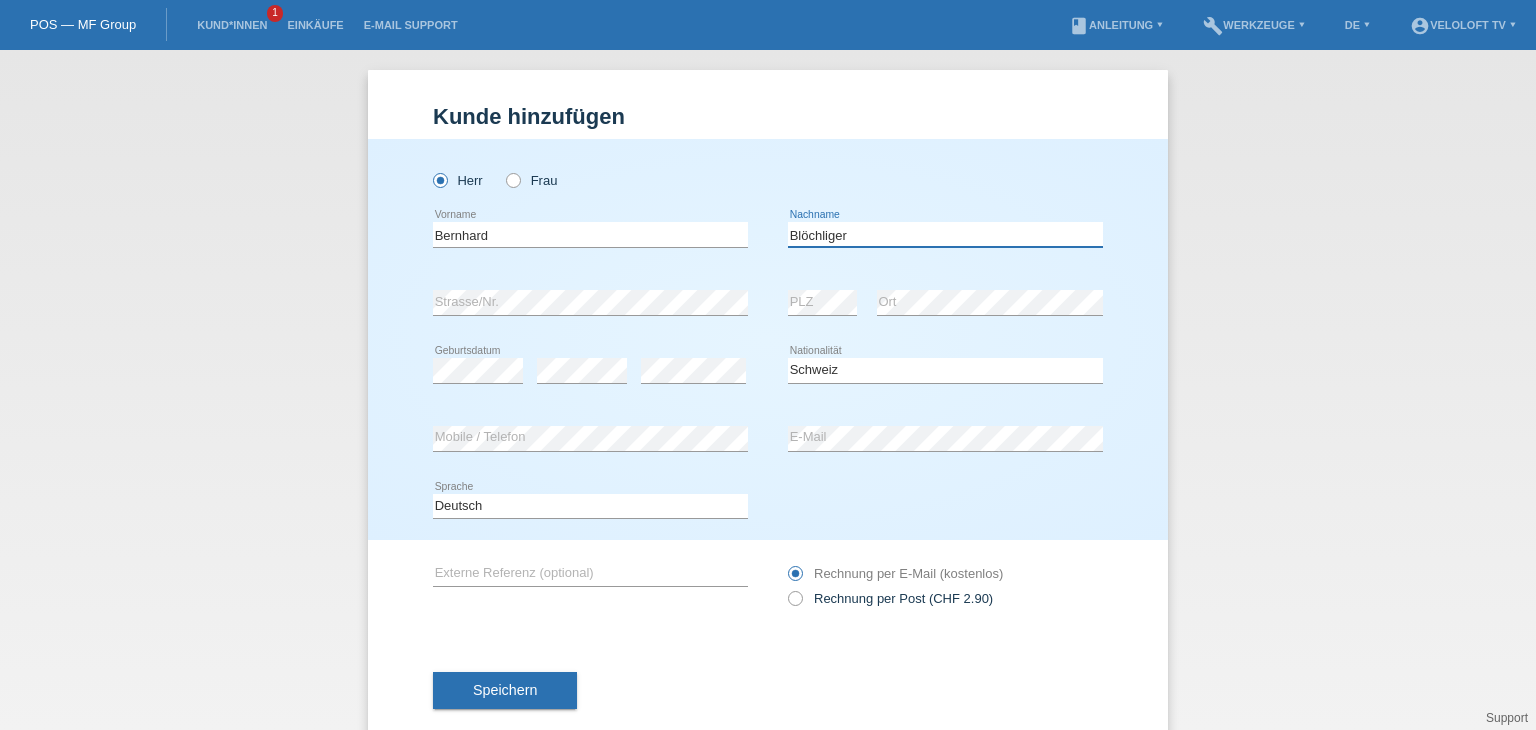 type on "Blöchliger" 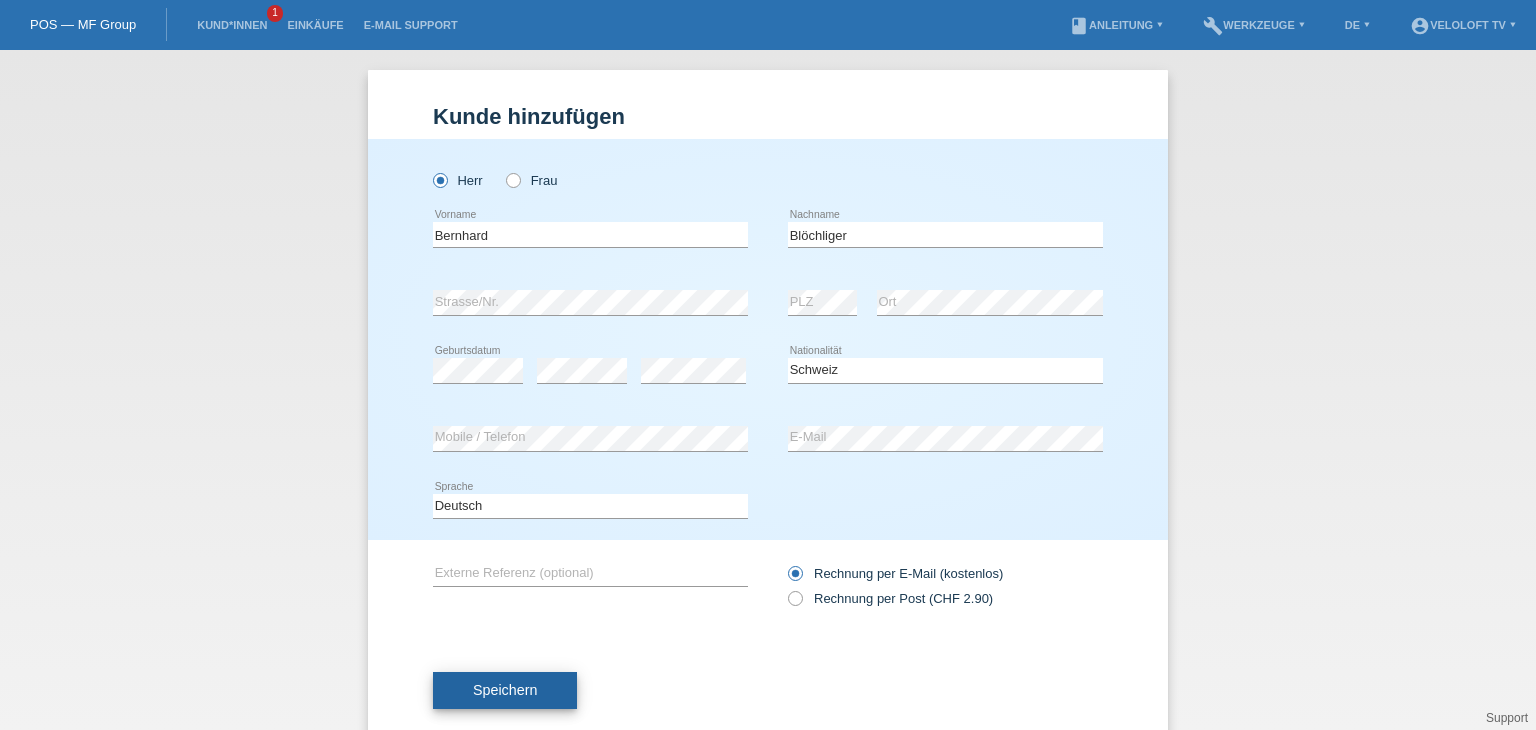 click on "Speichern" at bounding box center [505, 691] 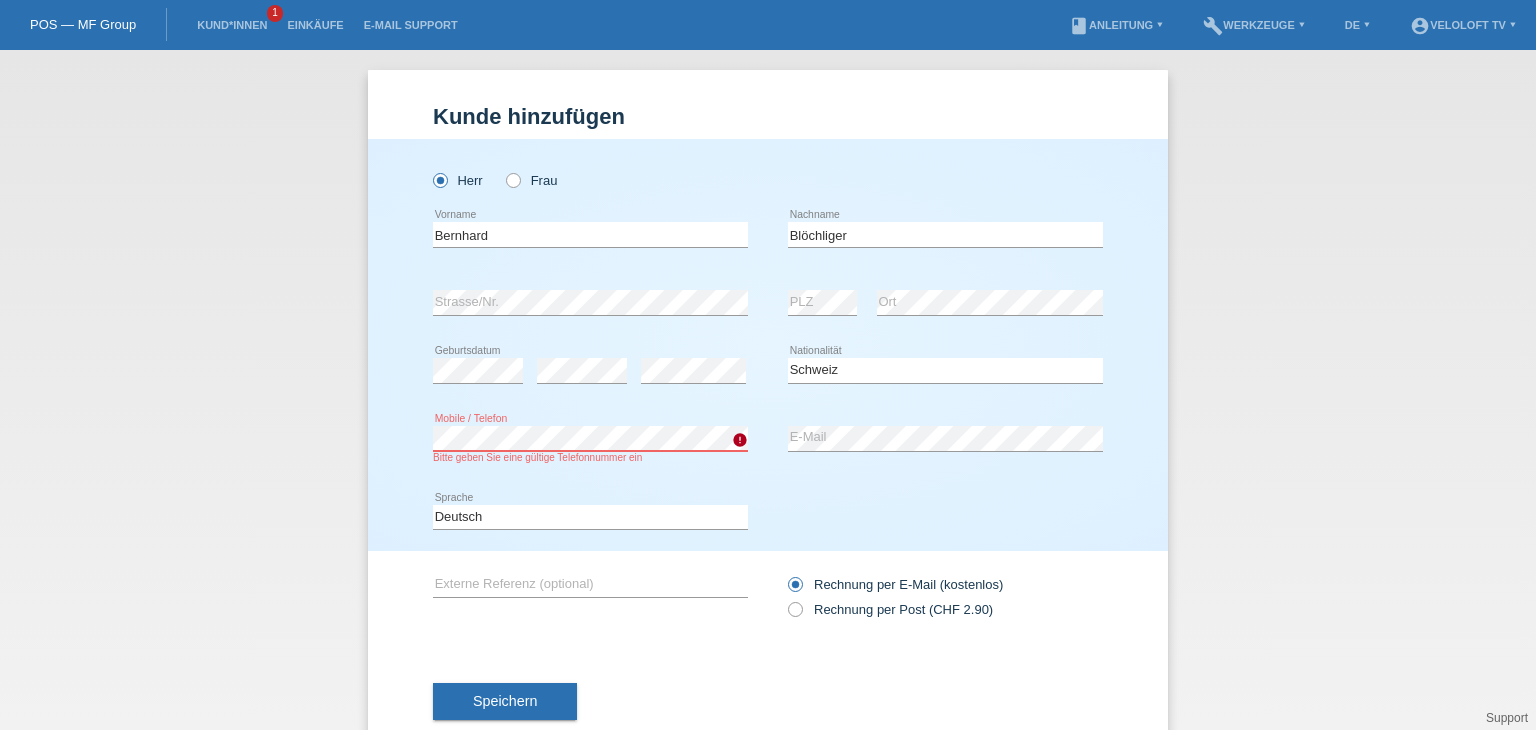 click on "Kund*in hinzufügen
Kunde hinzufügen
Kundin hinzufügen
Herr
Frau
Bernhard error error" at bounding box center [768, 390] 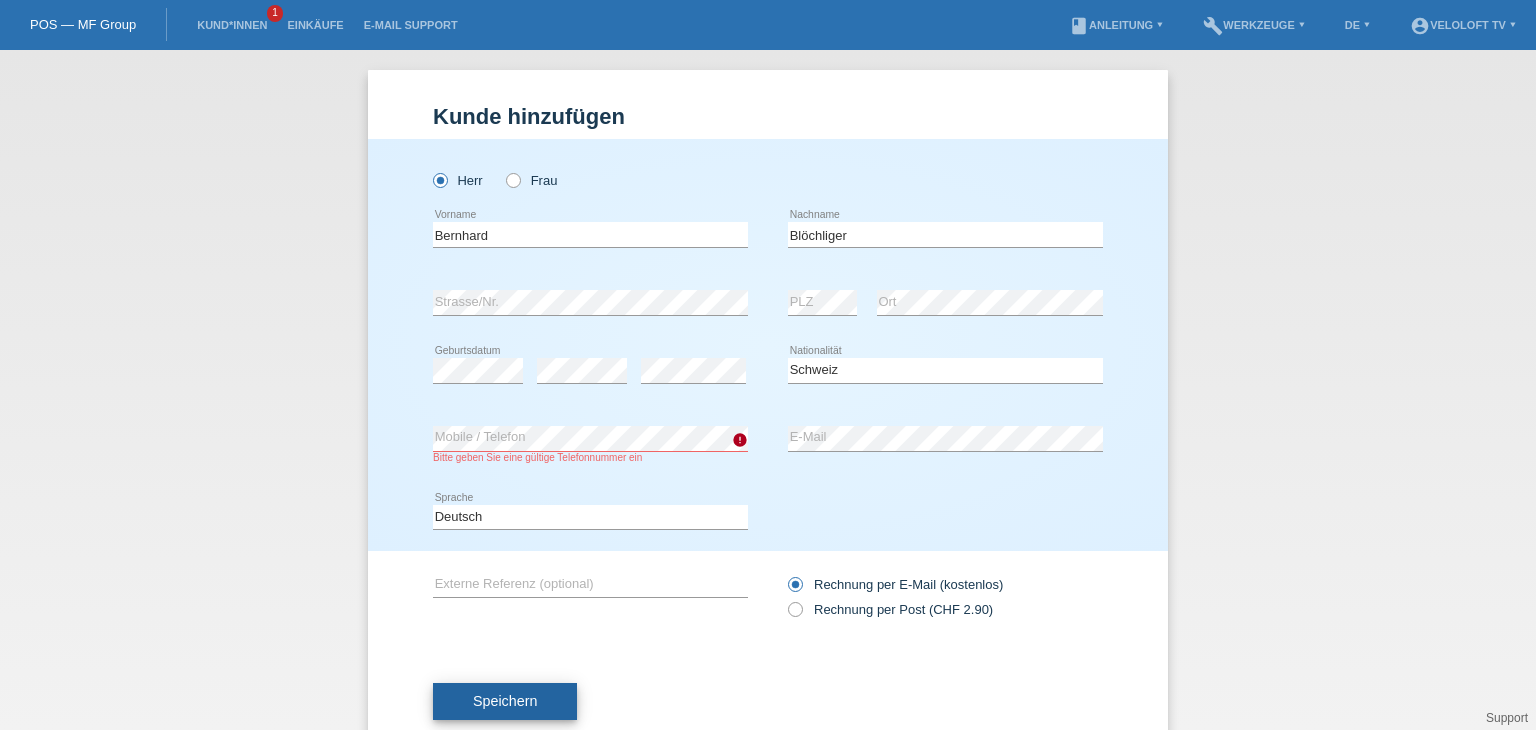 click on "Speichern" at bounding box center (505, 702) 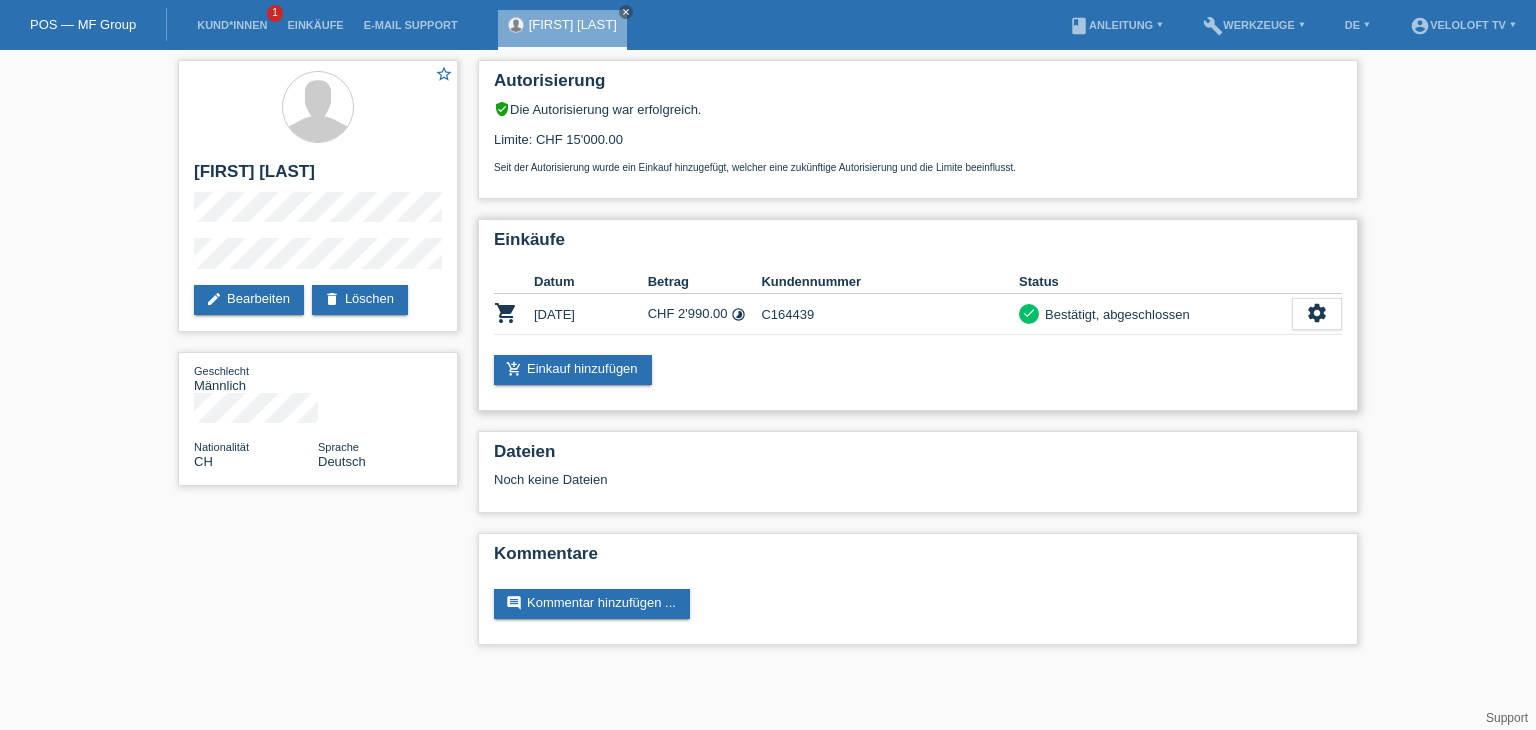 scroll, scrollTop: 0, scrollLeft: 0, axis: both 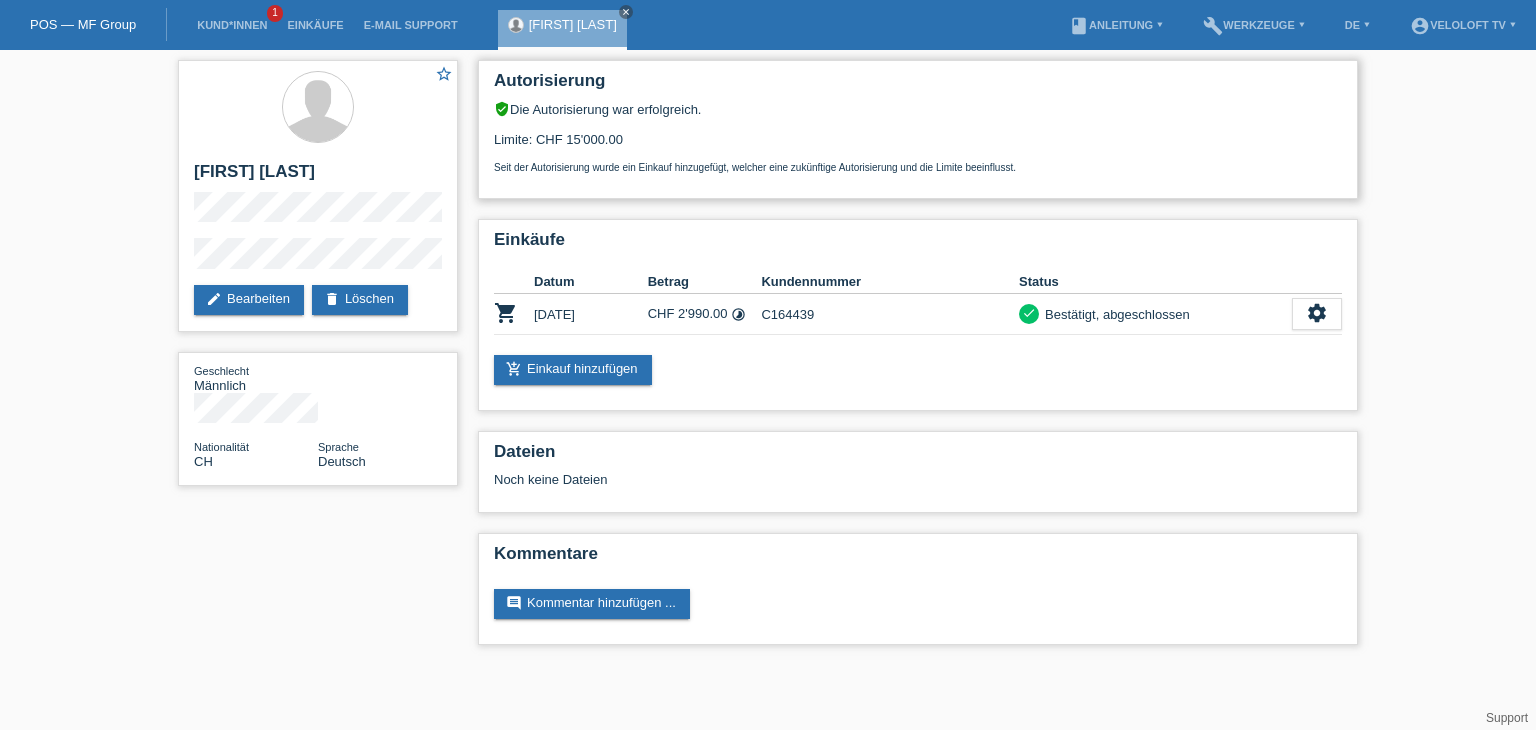 drag, startPoint x: 535, startPoint y: 134, endPoint x: 668, endPoint y: 137, distance: 133.03383 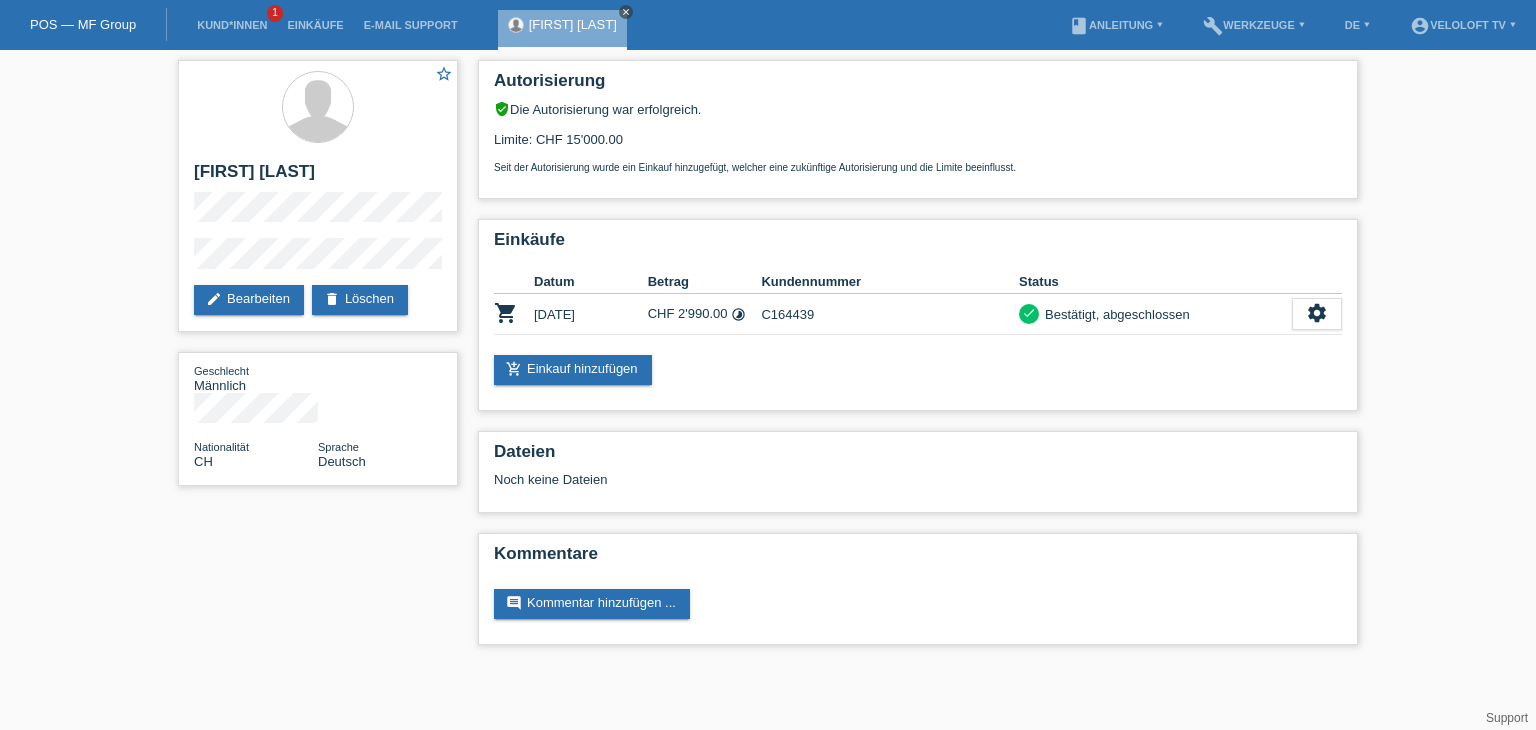click on "close" at bounding box center [626, 12] 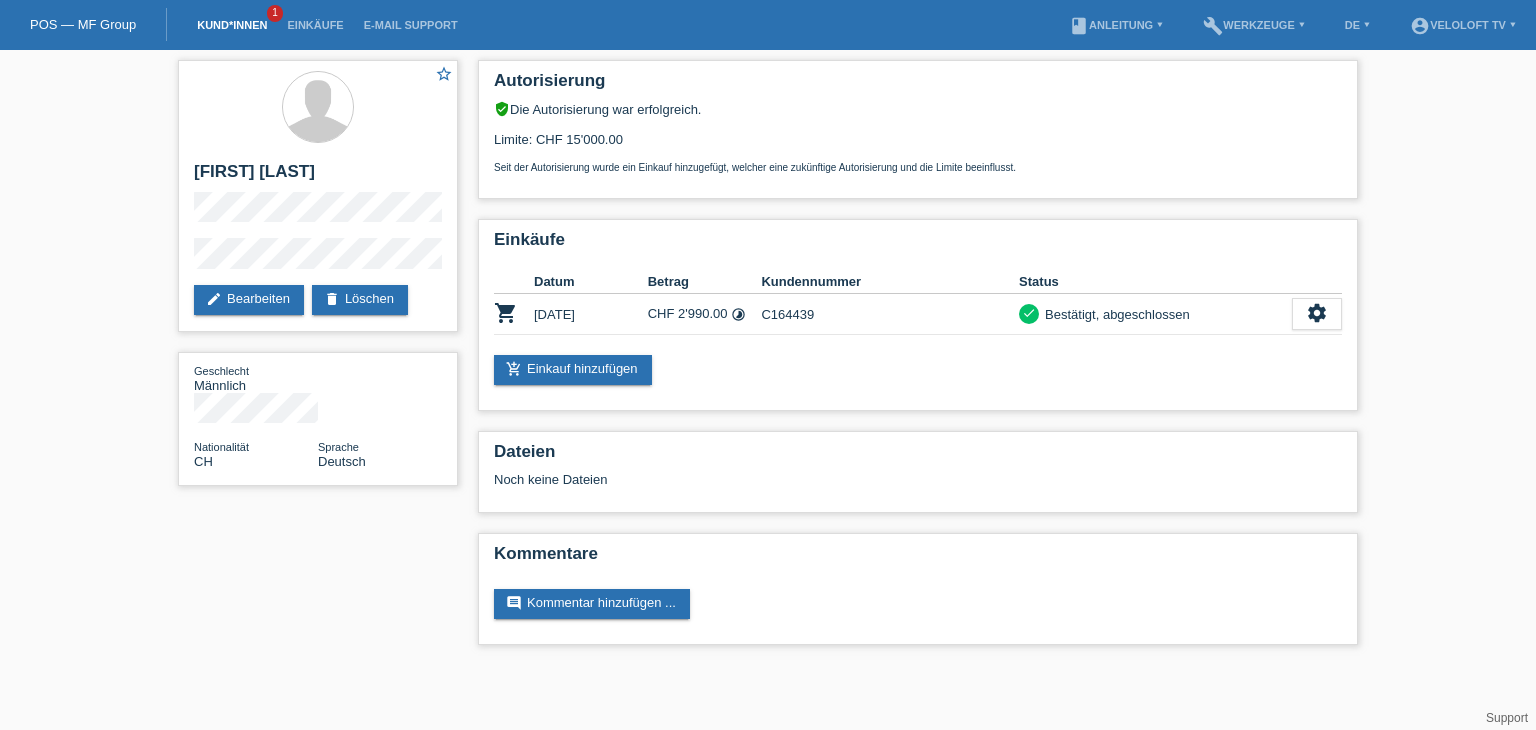 click on "Kund*innen" at bounding box center (232, 25) 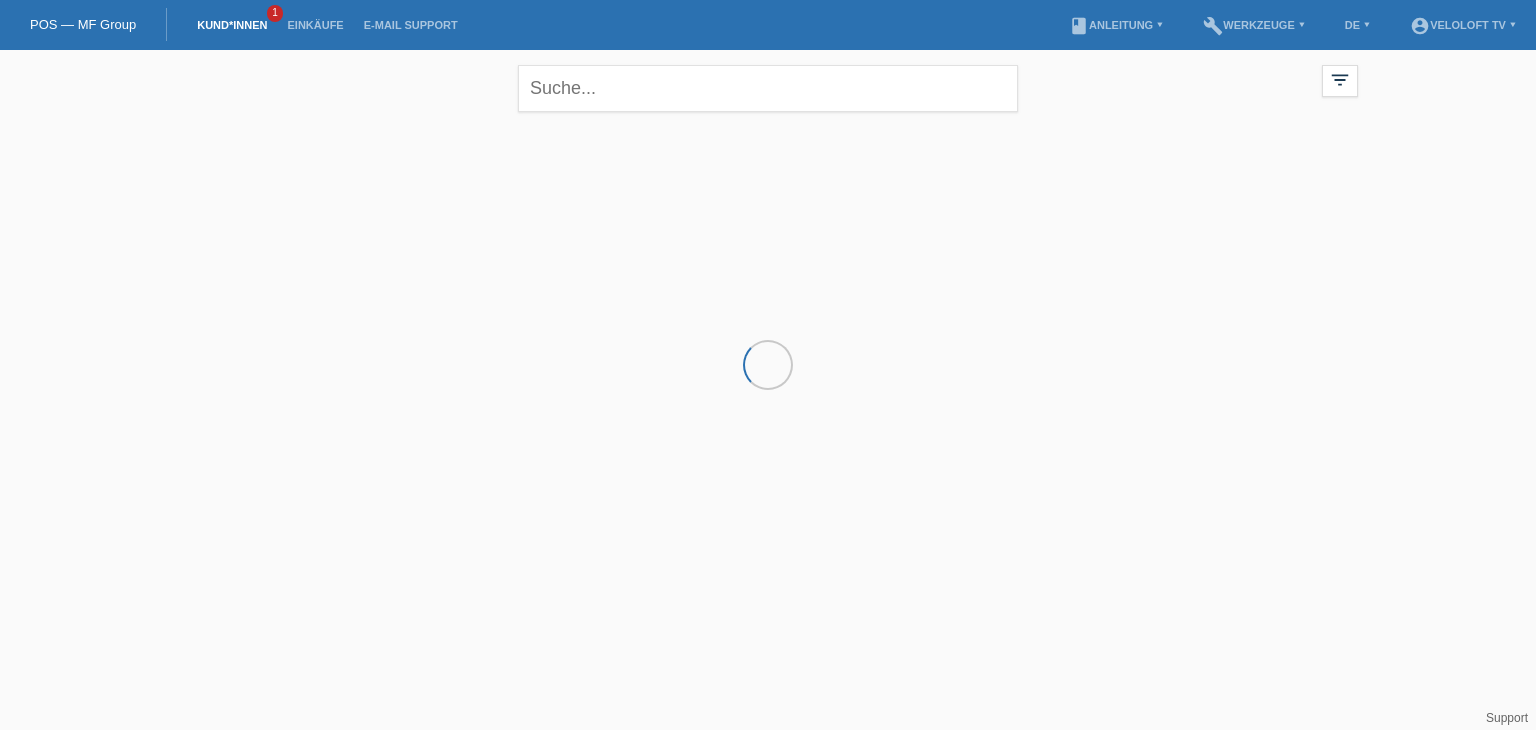 scroll, scrollTop: 0, scrollLeft: 0, axis: both 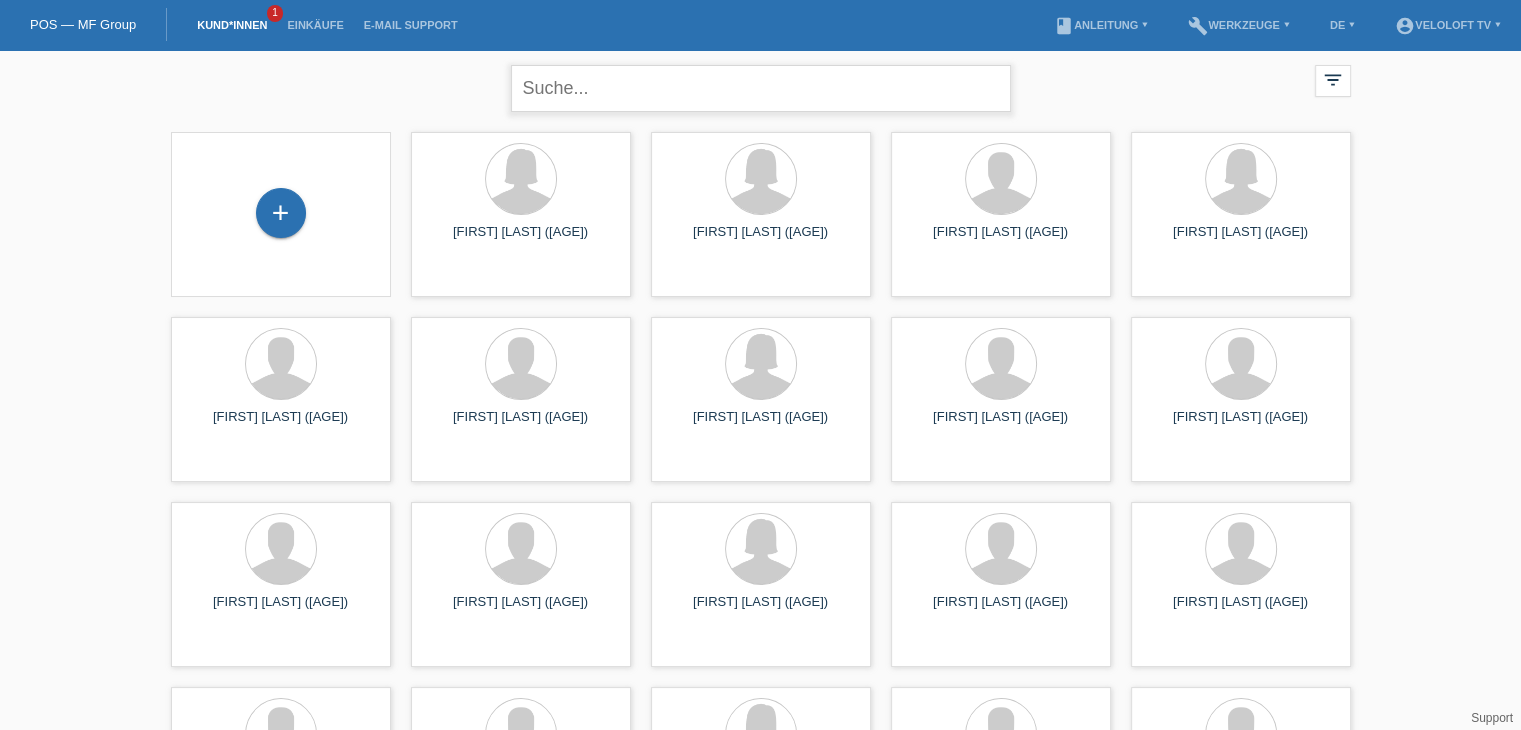 click at bounding box center (761, 88) 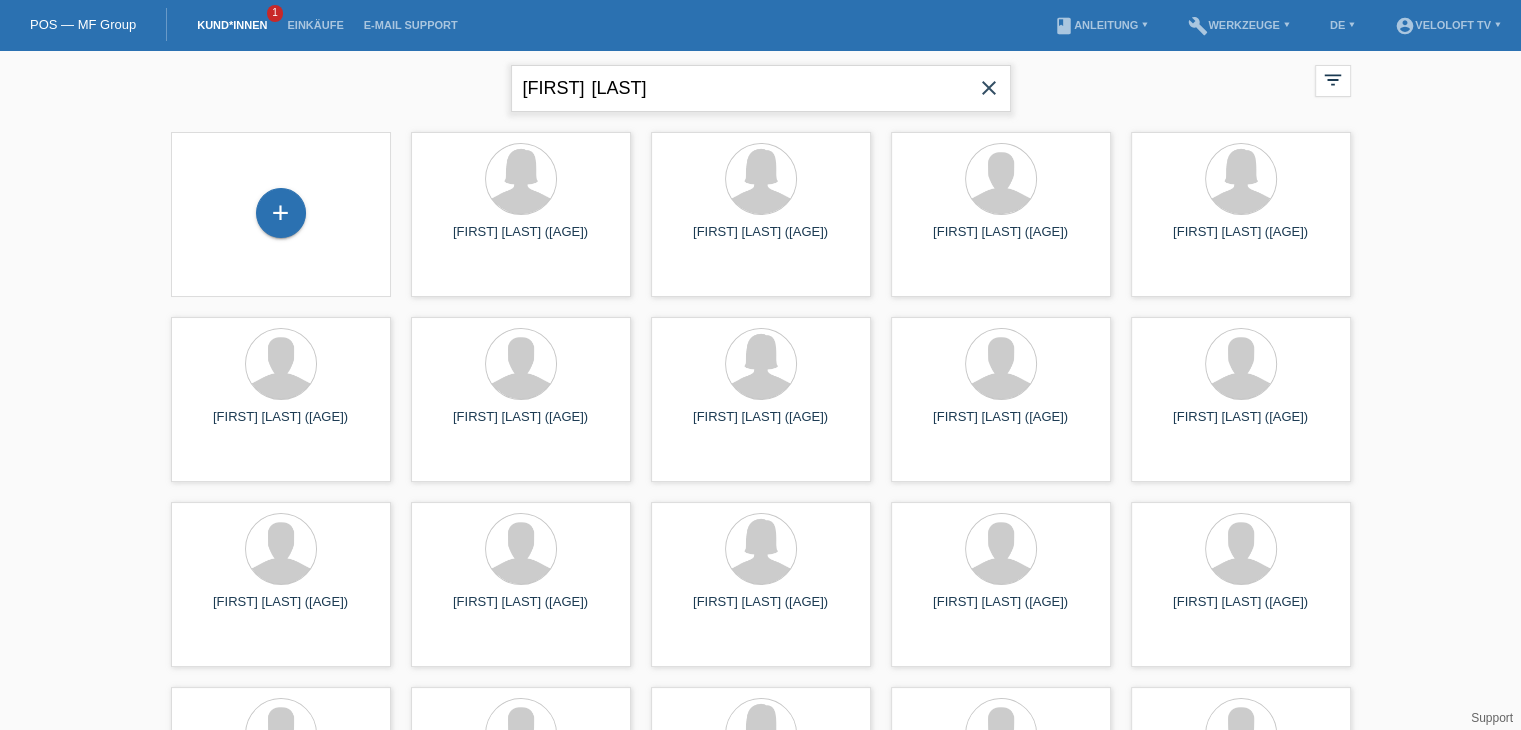 click on "Matthias	Triebe" at bounding box center (761, 88) 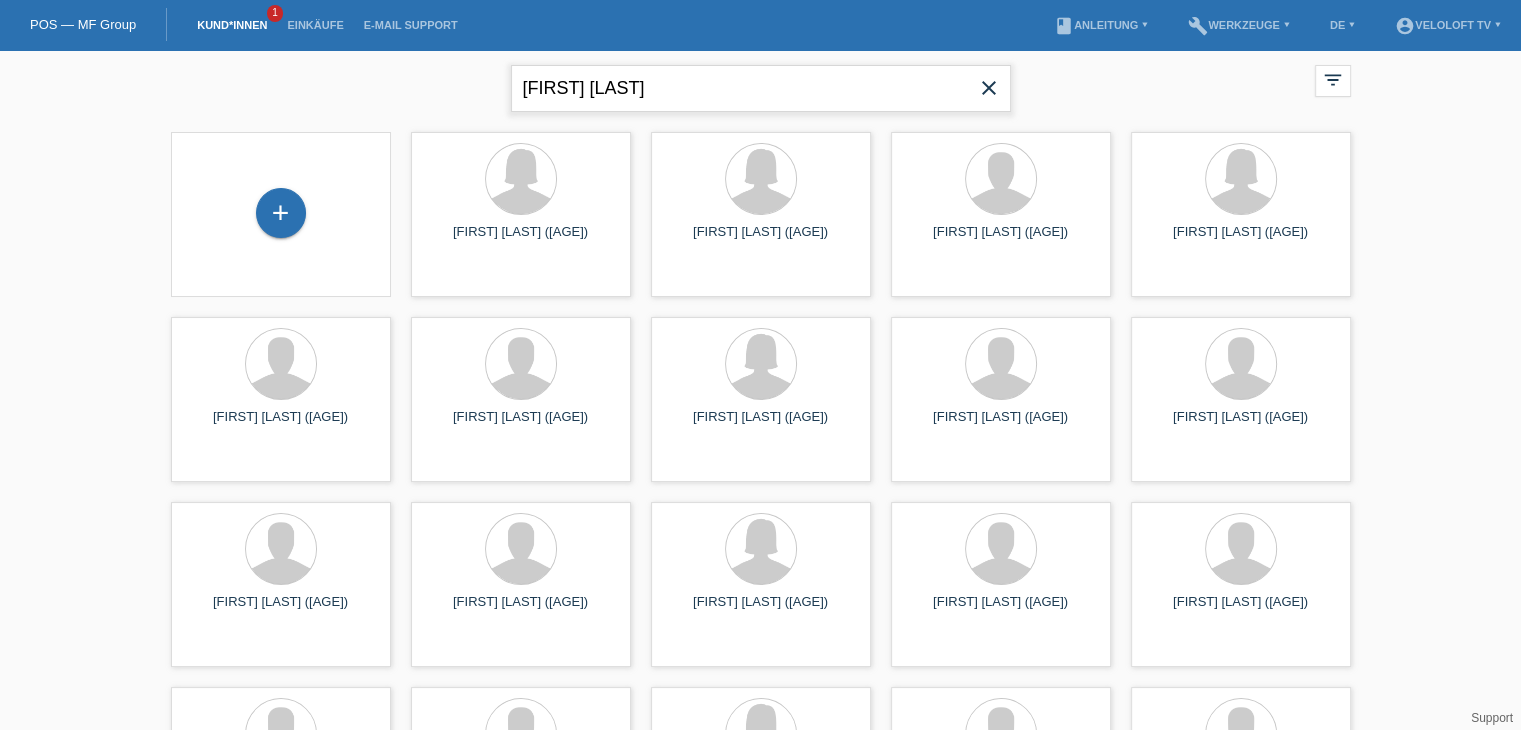type on "[FIRST] [LAST]" 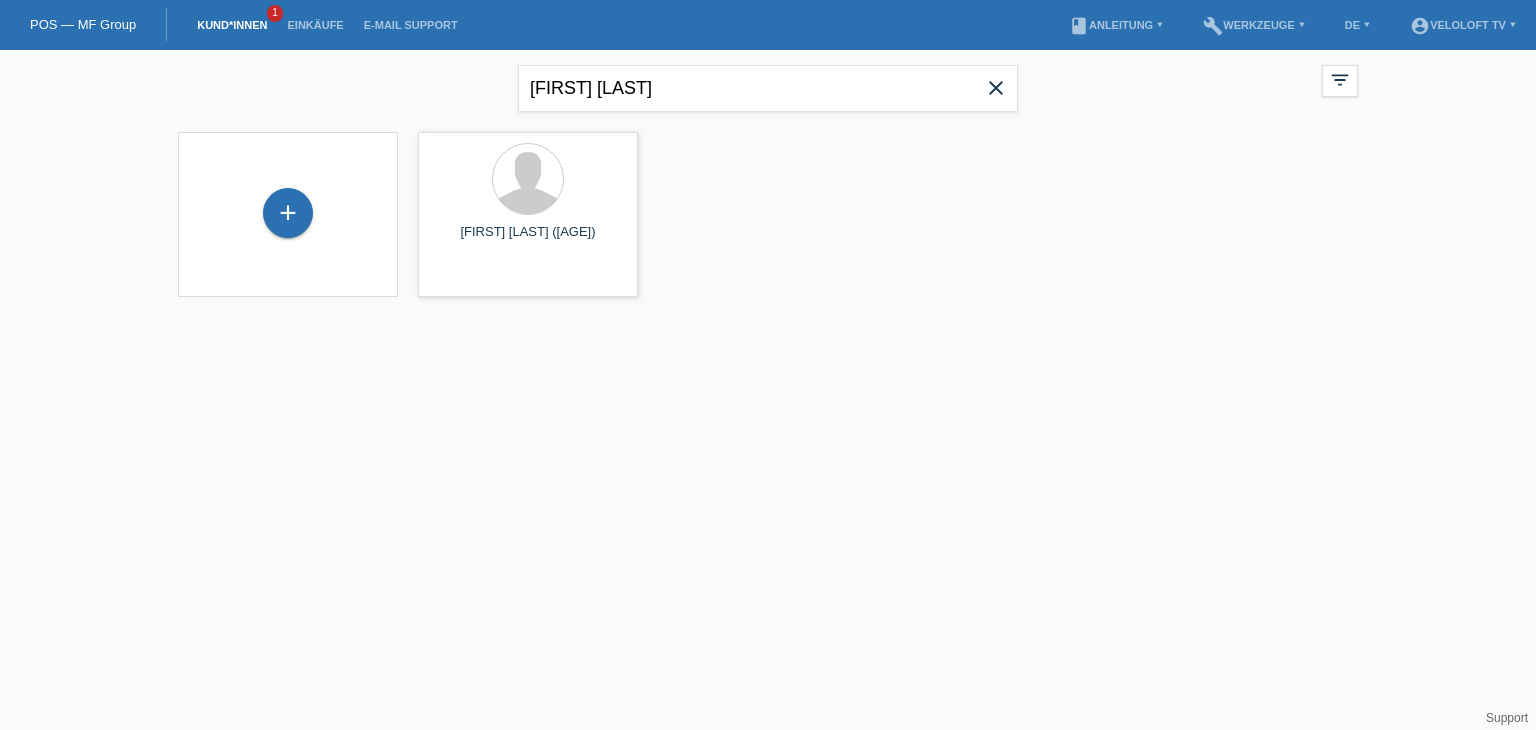 click on "+" at bounding box center [288, 214] 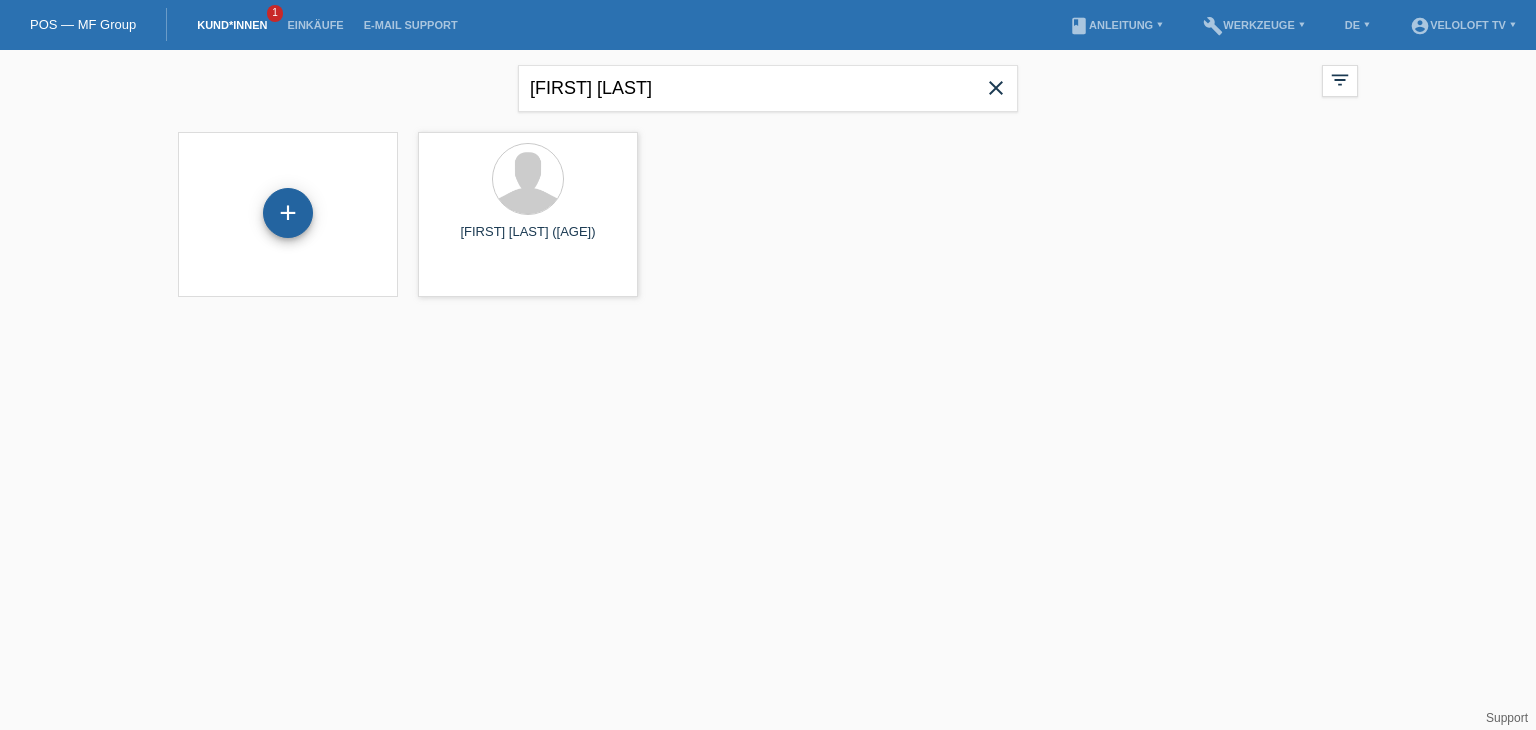 click on "+" at bounding box center (288, 213) 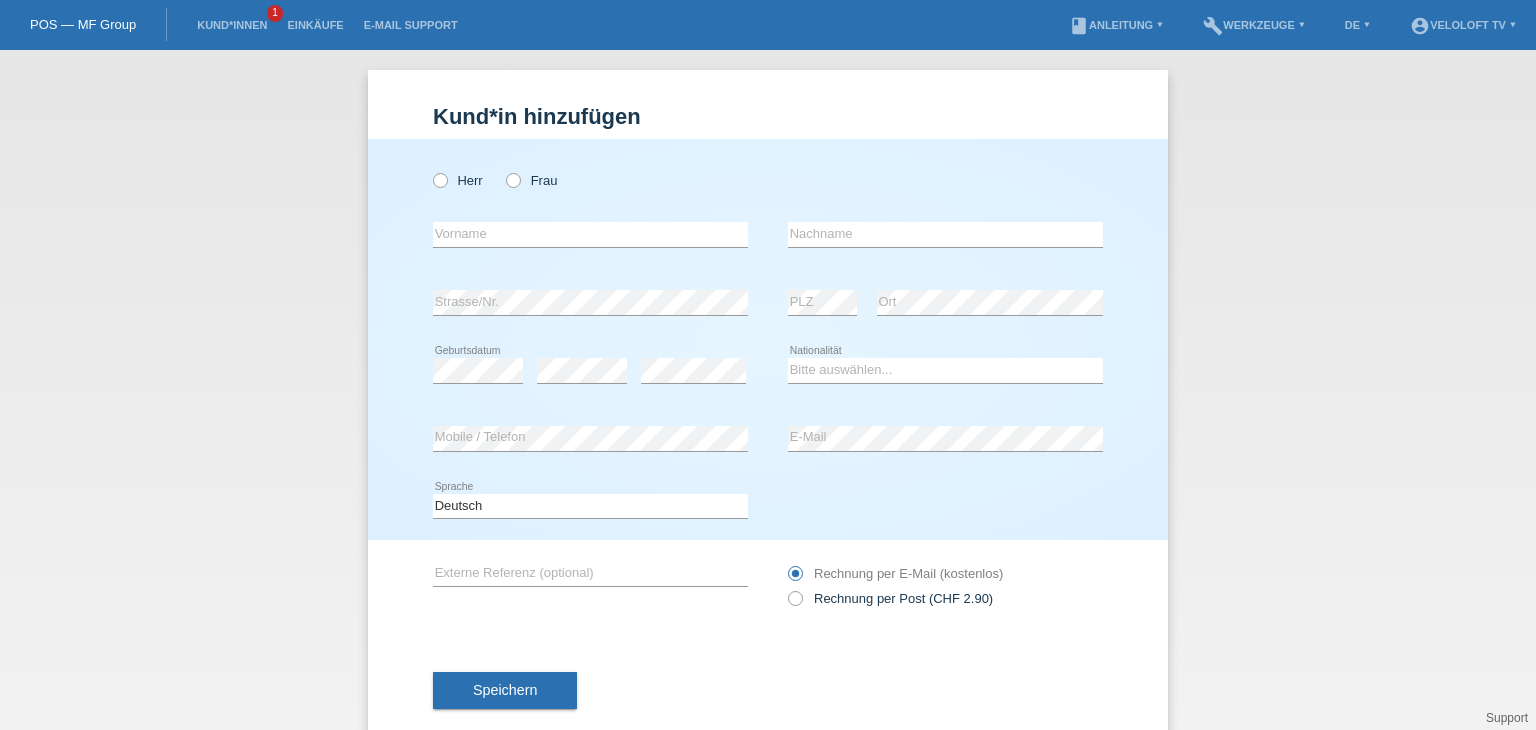 scroll, scrollTop: 0, scrollLeft: 0, axis: both 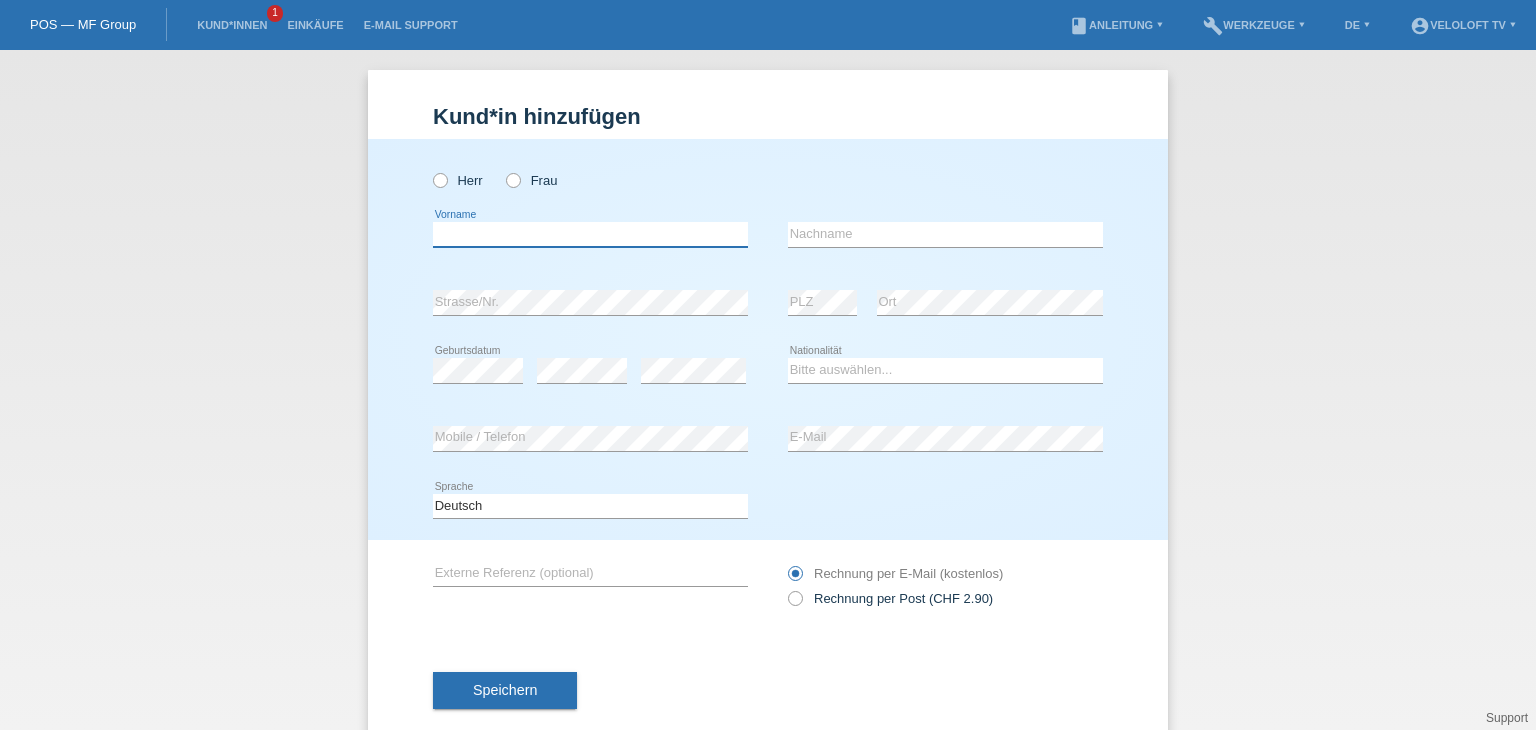 click at bounding box center [590, 234] 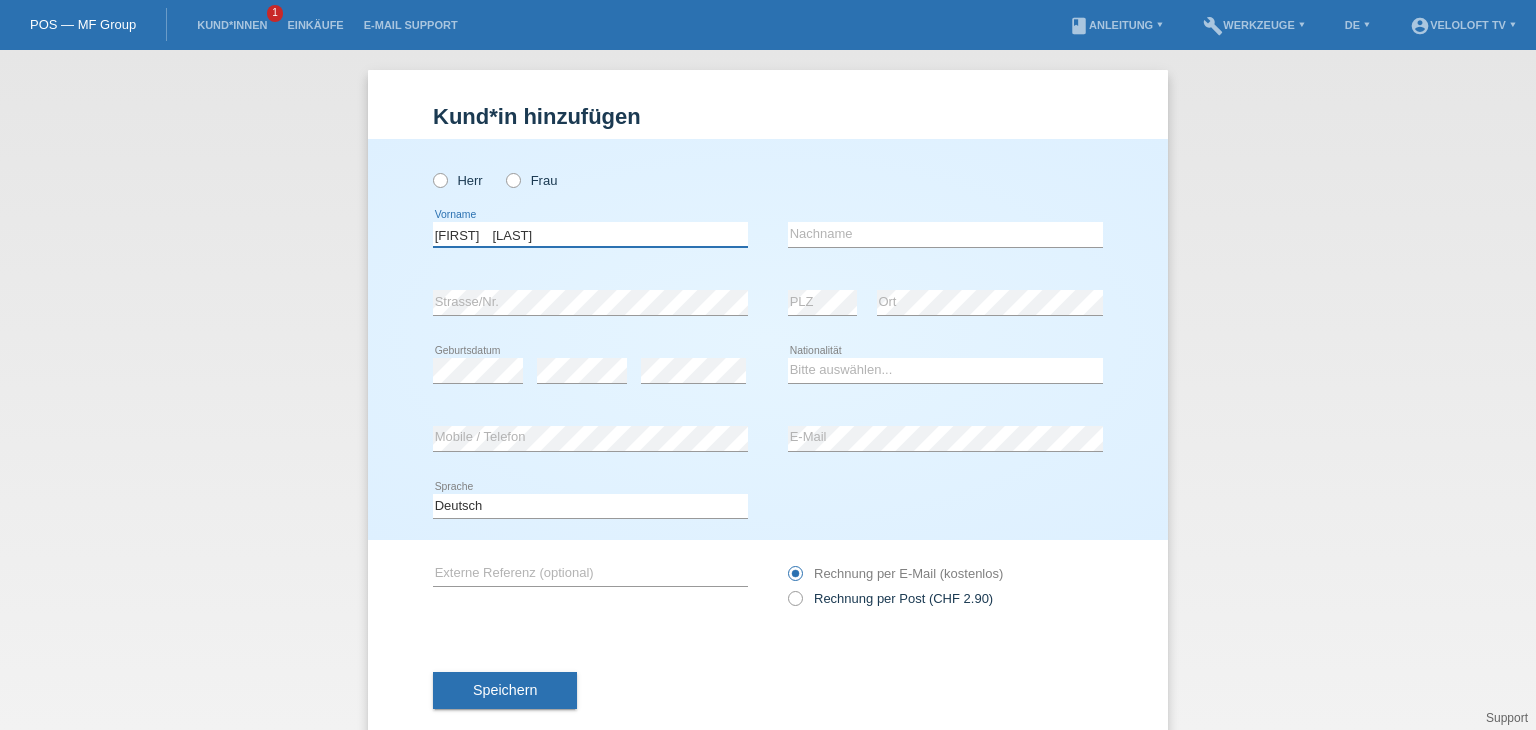 drag, startPoint x: 481, startPoint y: 235, endPoint x: 600, endPoint y: 234, distance: 119.0042 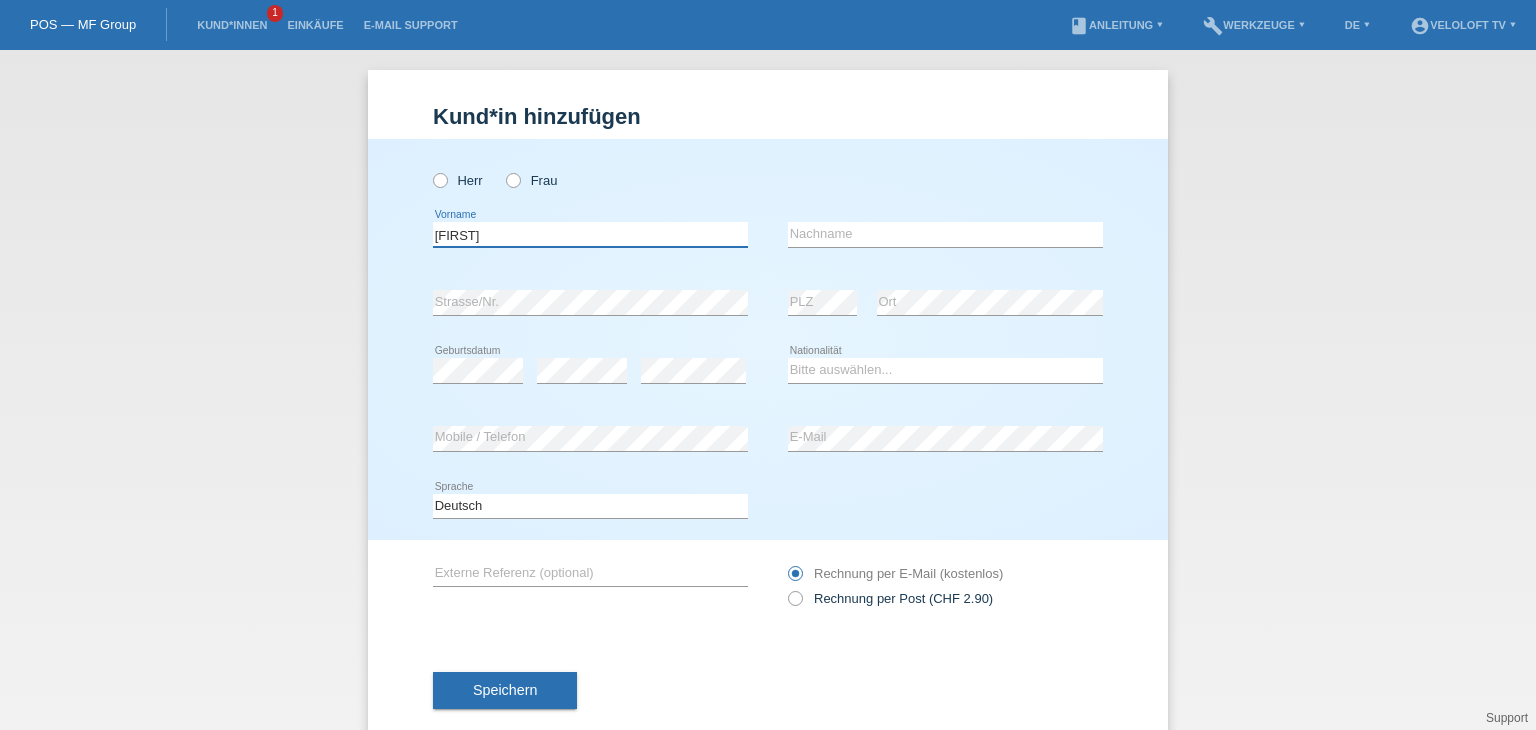 type on "Matthias" 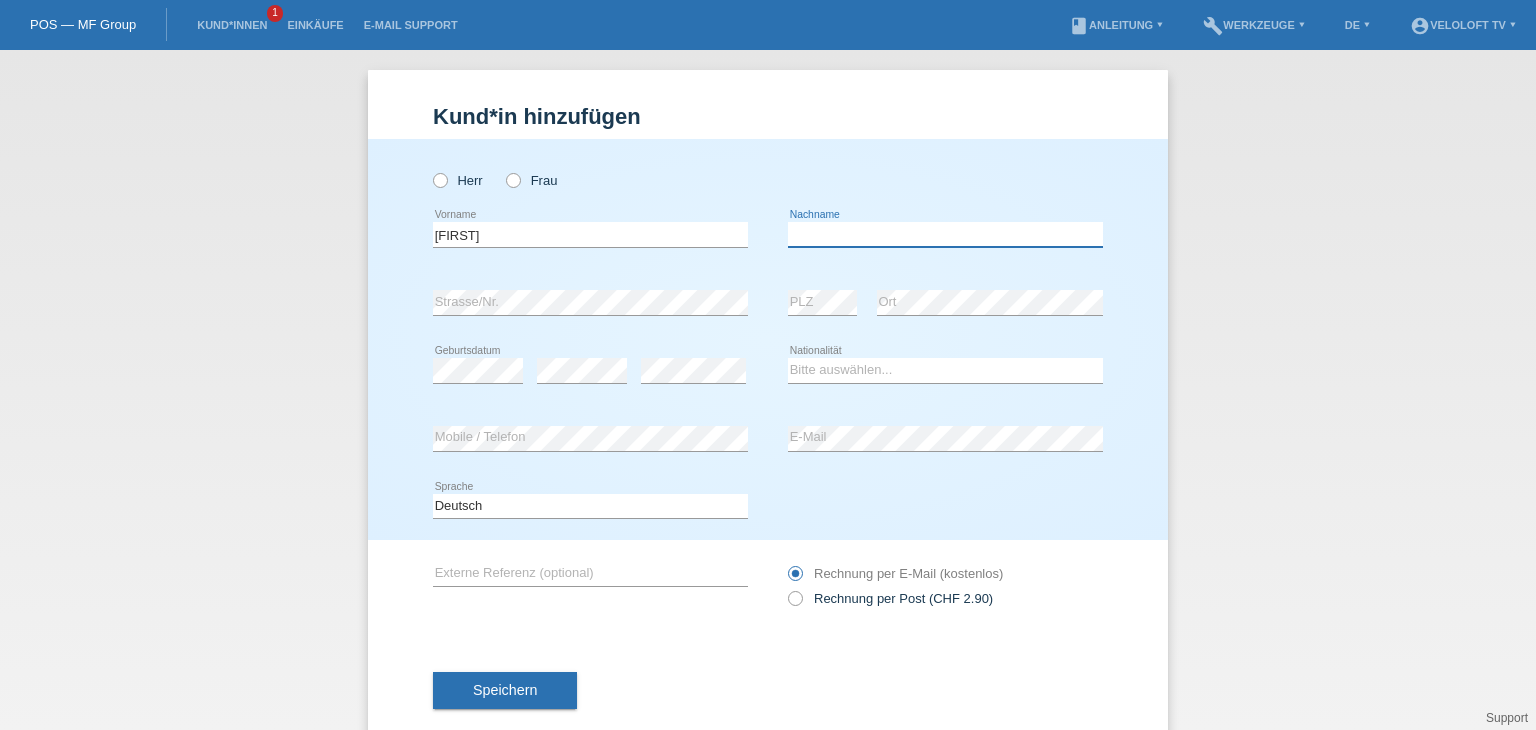 drag, startPoint x: 804, startPoint y: 233, endPoint x: 789, endPoint y: 232, distance: 15.033297 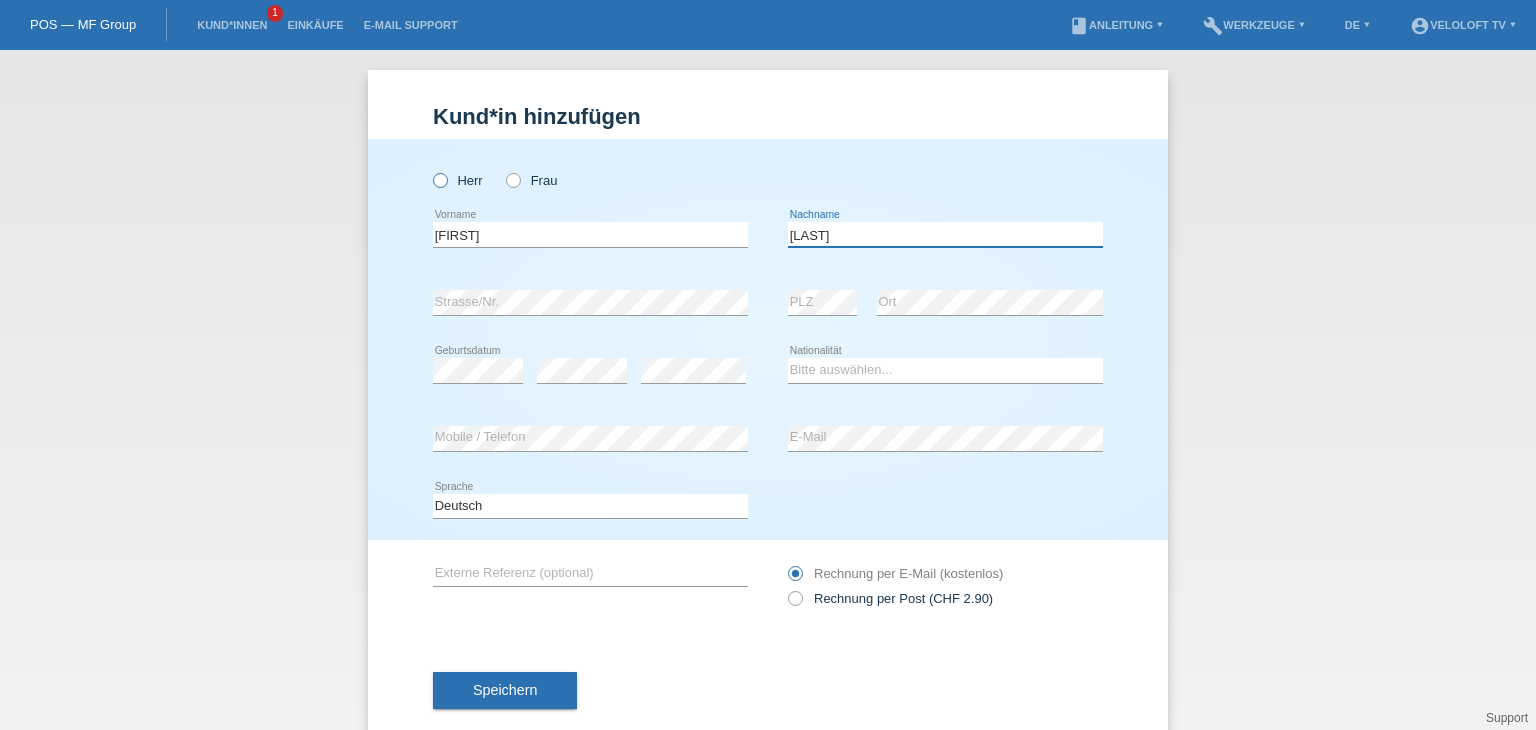 type on "Triebe" 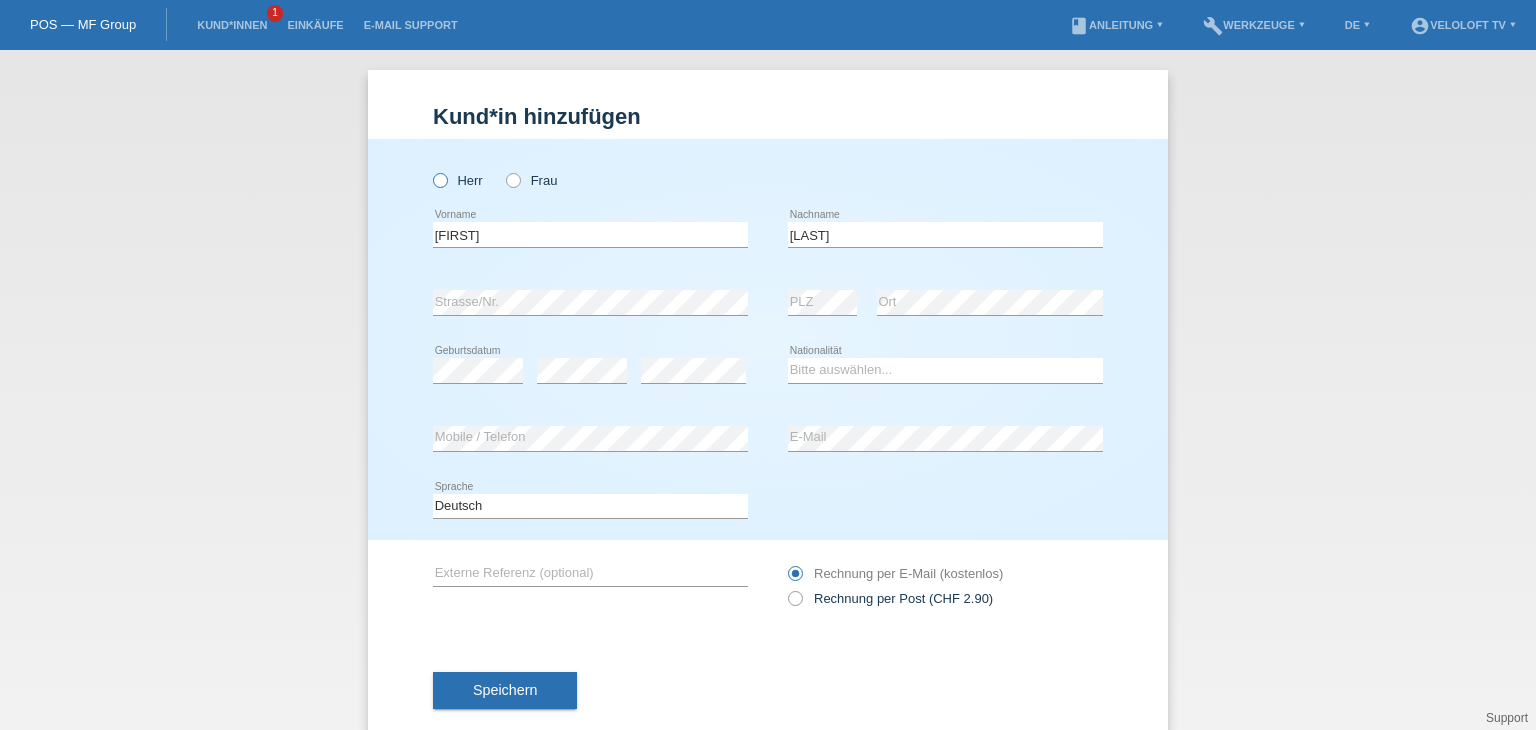drag, startPoint x: 436, startPoint y: 177, endPoint x: 452, endPoint y: 179, distance: 16.124516 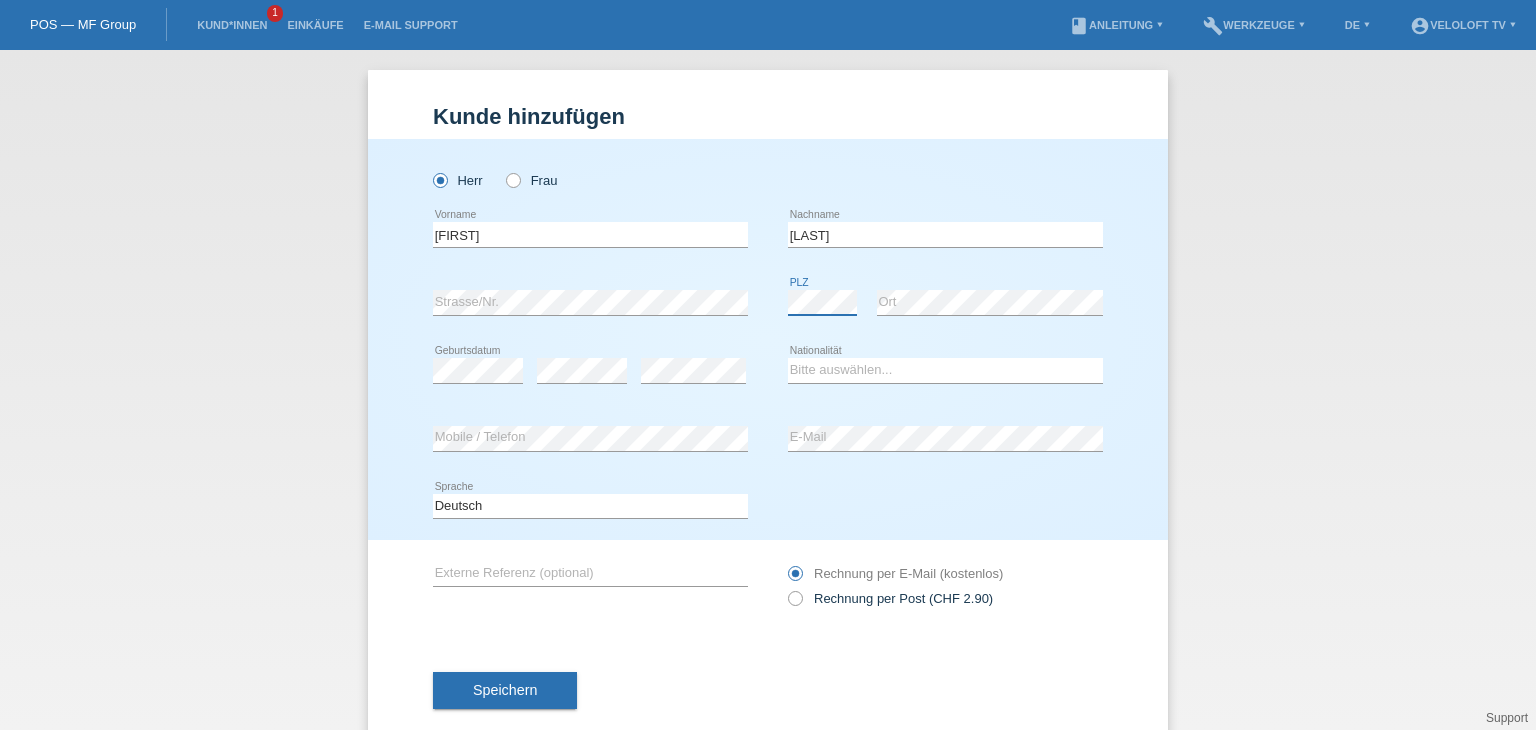 click on "error
PLZ
error
Ort" at bounding box center [945, 303] 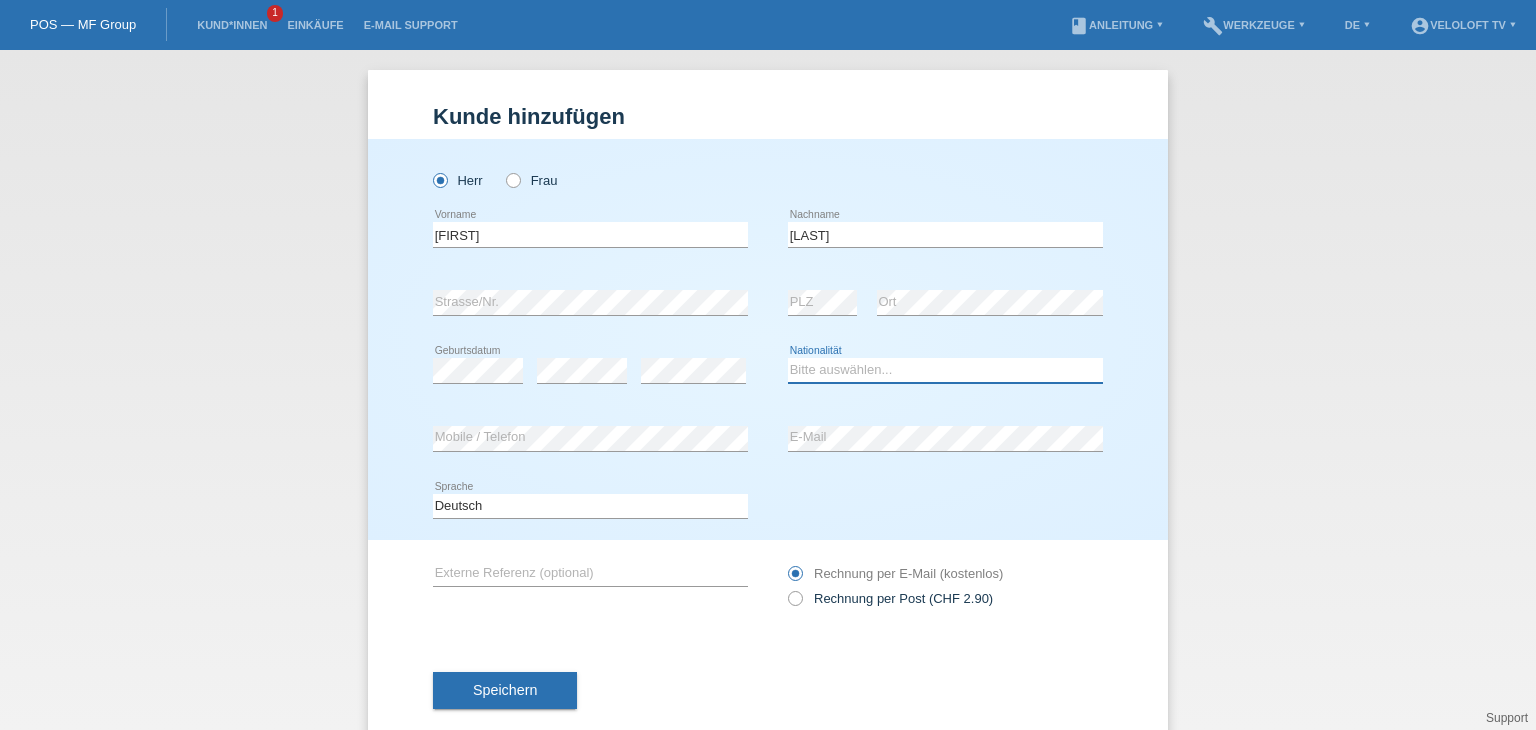 click on "Bitte auswählen...
Schweiz
Deutschland
Liechtenstein
Österreich
------------
Afghanistan
Ägypten
Åland
Albanien
Algerien" at bounding box center [945, 370] 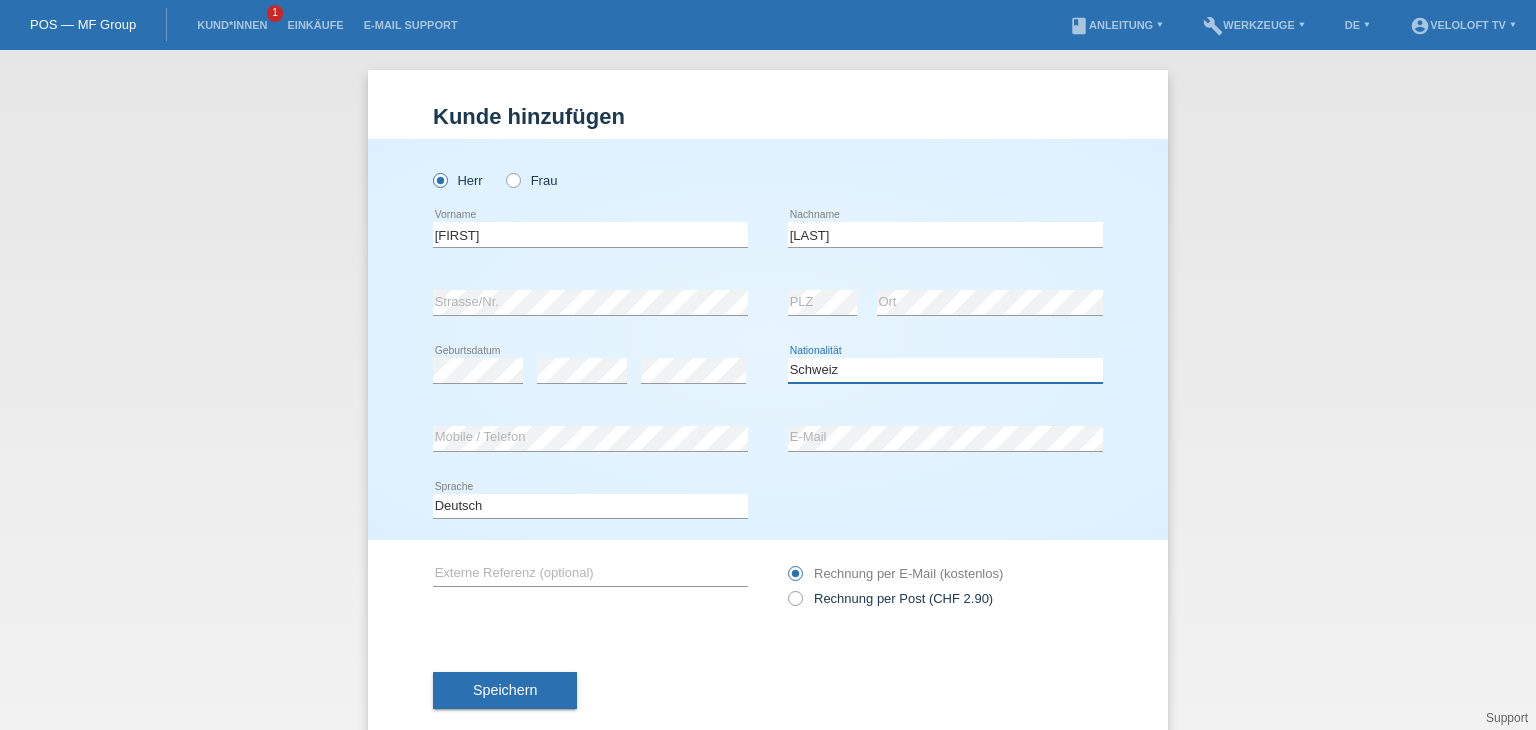 click on "Bitte auswählen...
Schweiz
Deutschland
Liechtenstein
Österreich
------------
Afghanistan
Ägypten
Åland
Albanien
Algerien" at bounding box center [945, 370] 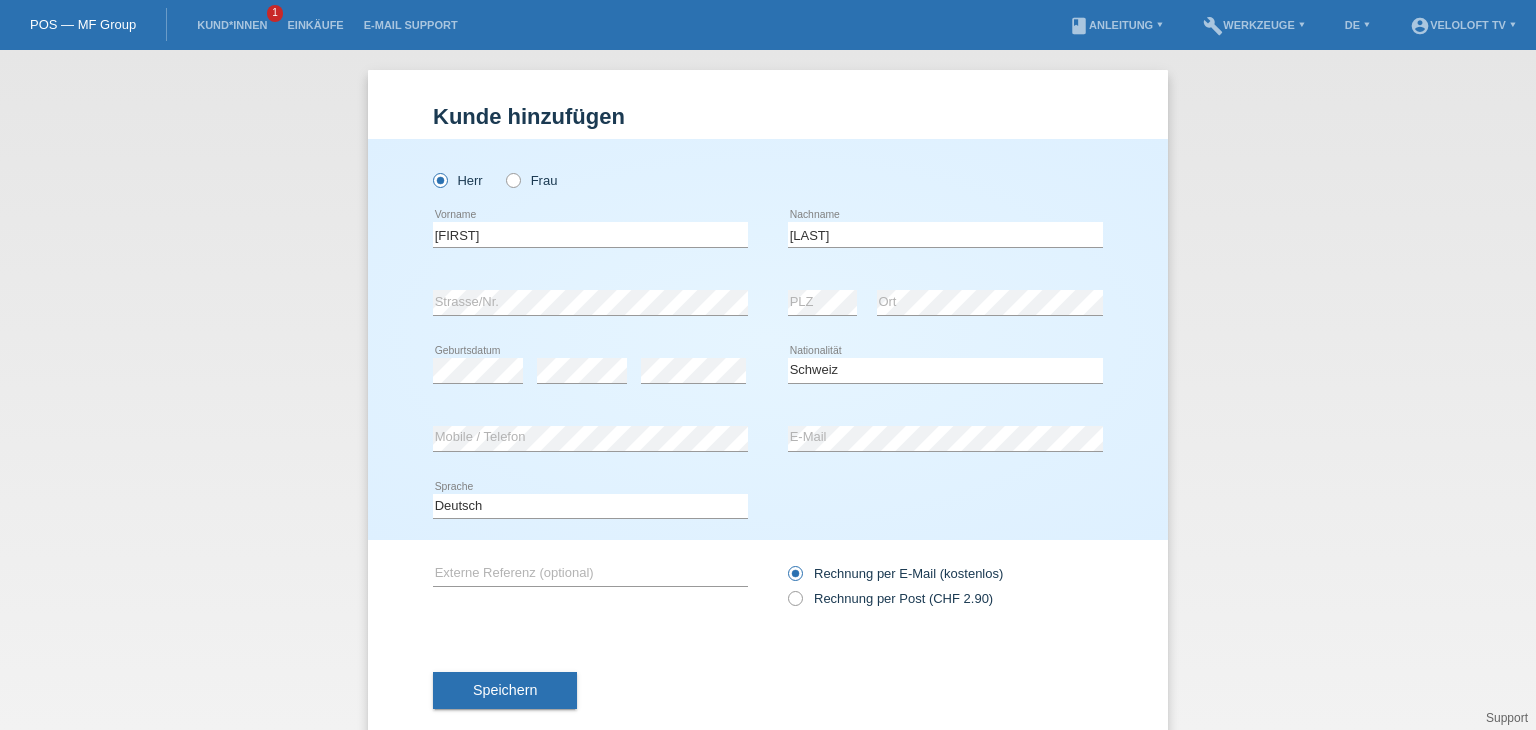 click on "error" at bounding box center (693, 371) 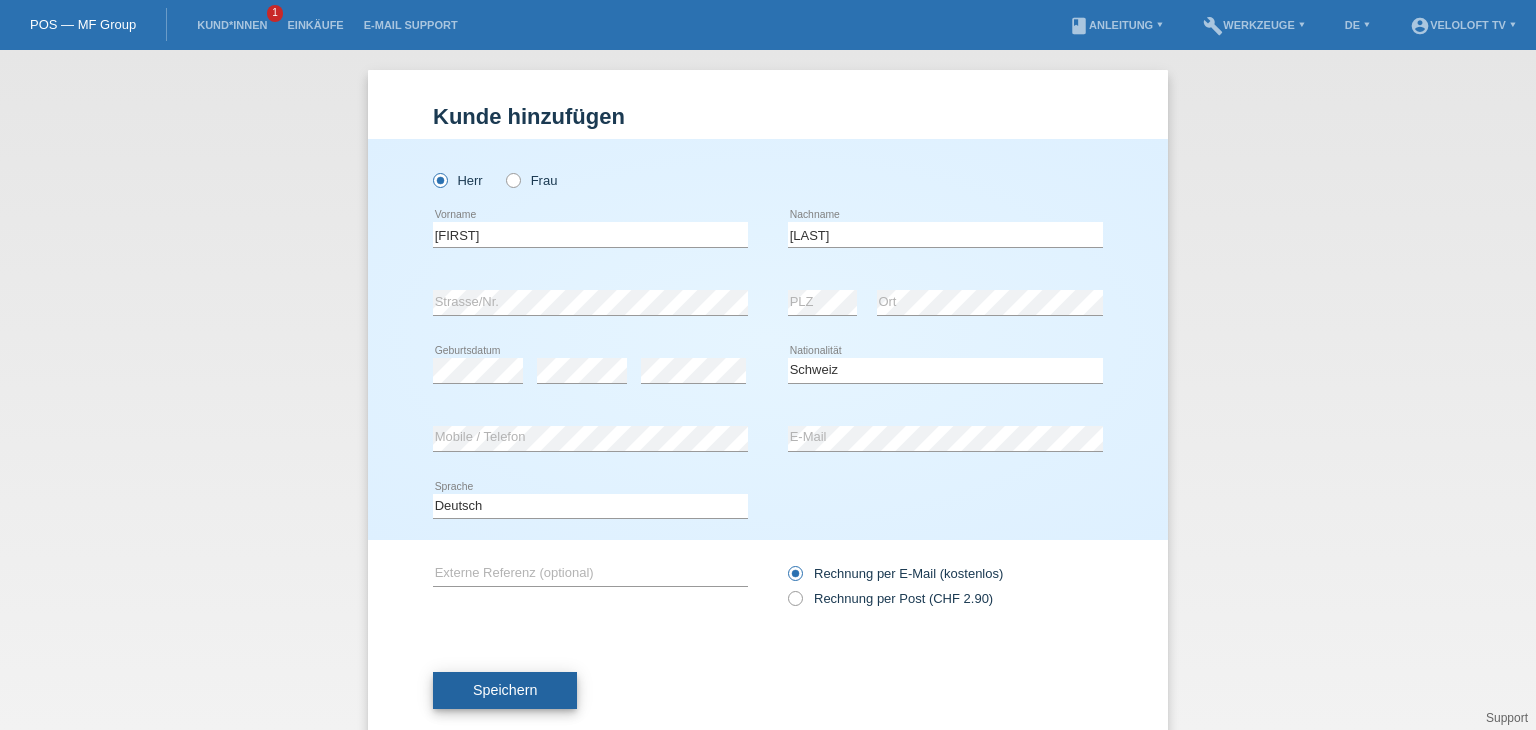 click on "Speichern" at bounding box center [505, 690] 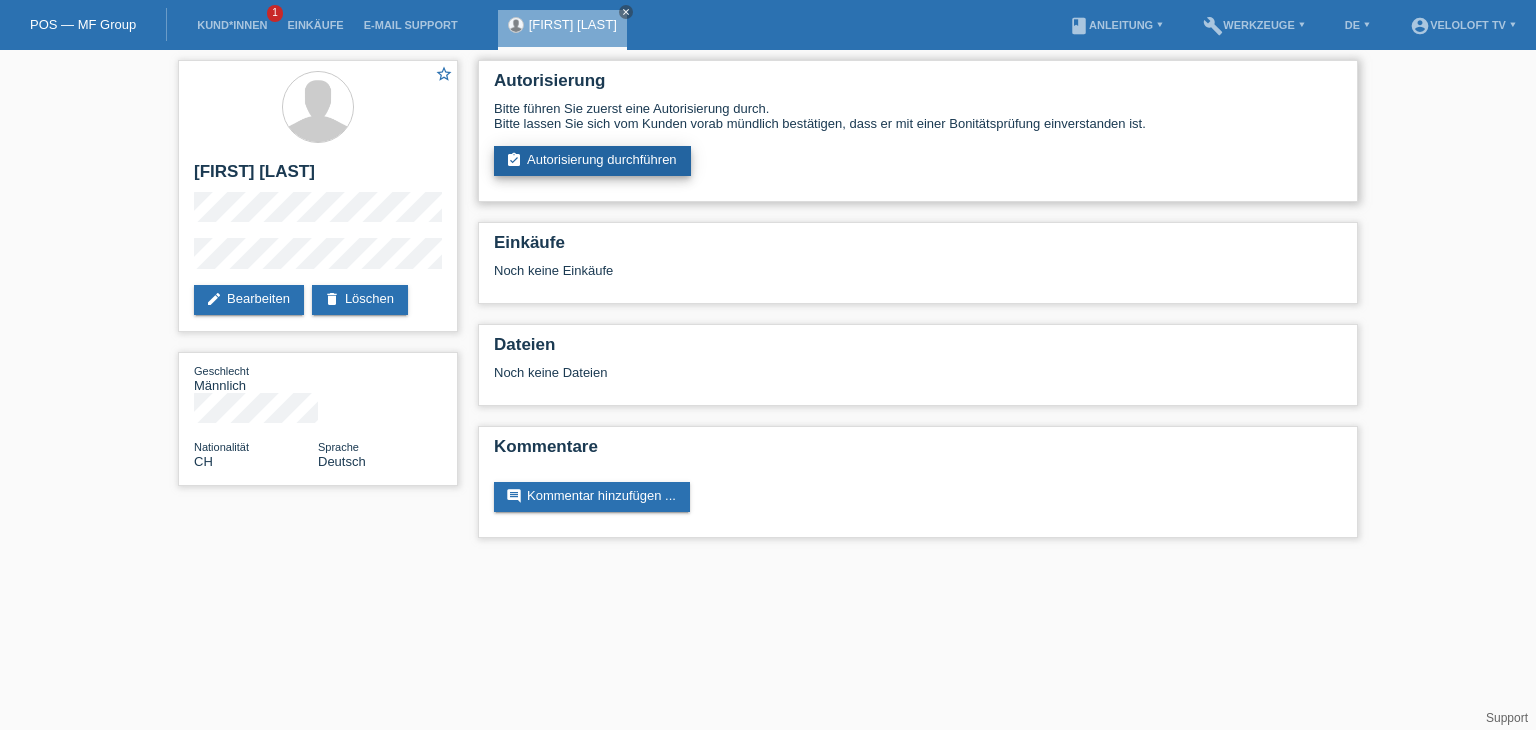scroll, scrollTop: 0, scrollLeft: 0, axis: both 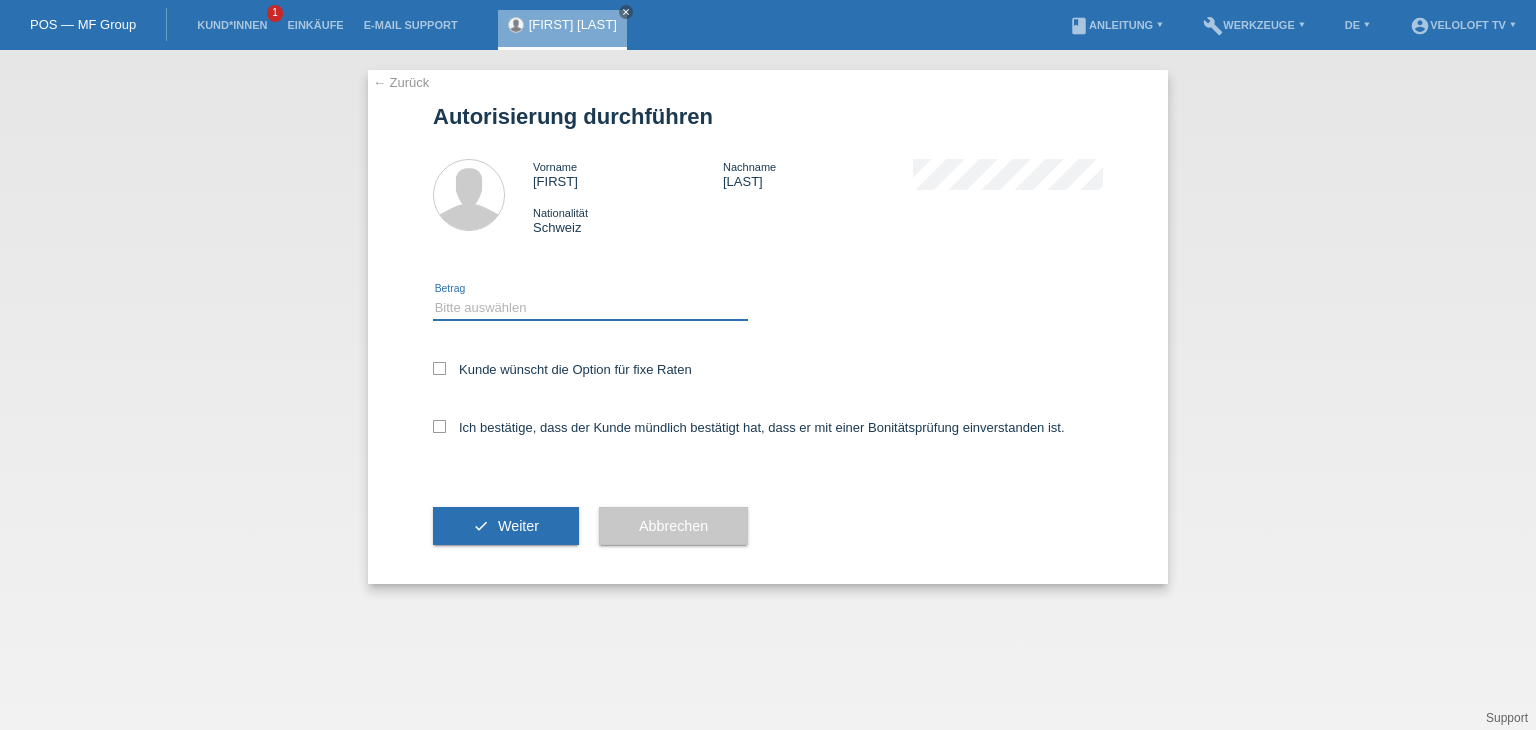 click on "Bitte auswählen
CHF 1.00 - CHF 499.00
CHF 500.00 - CHF 1'999.00
CHF 2'000.00 - CHF 15'000.00" at bounding box center [590, 308] 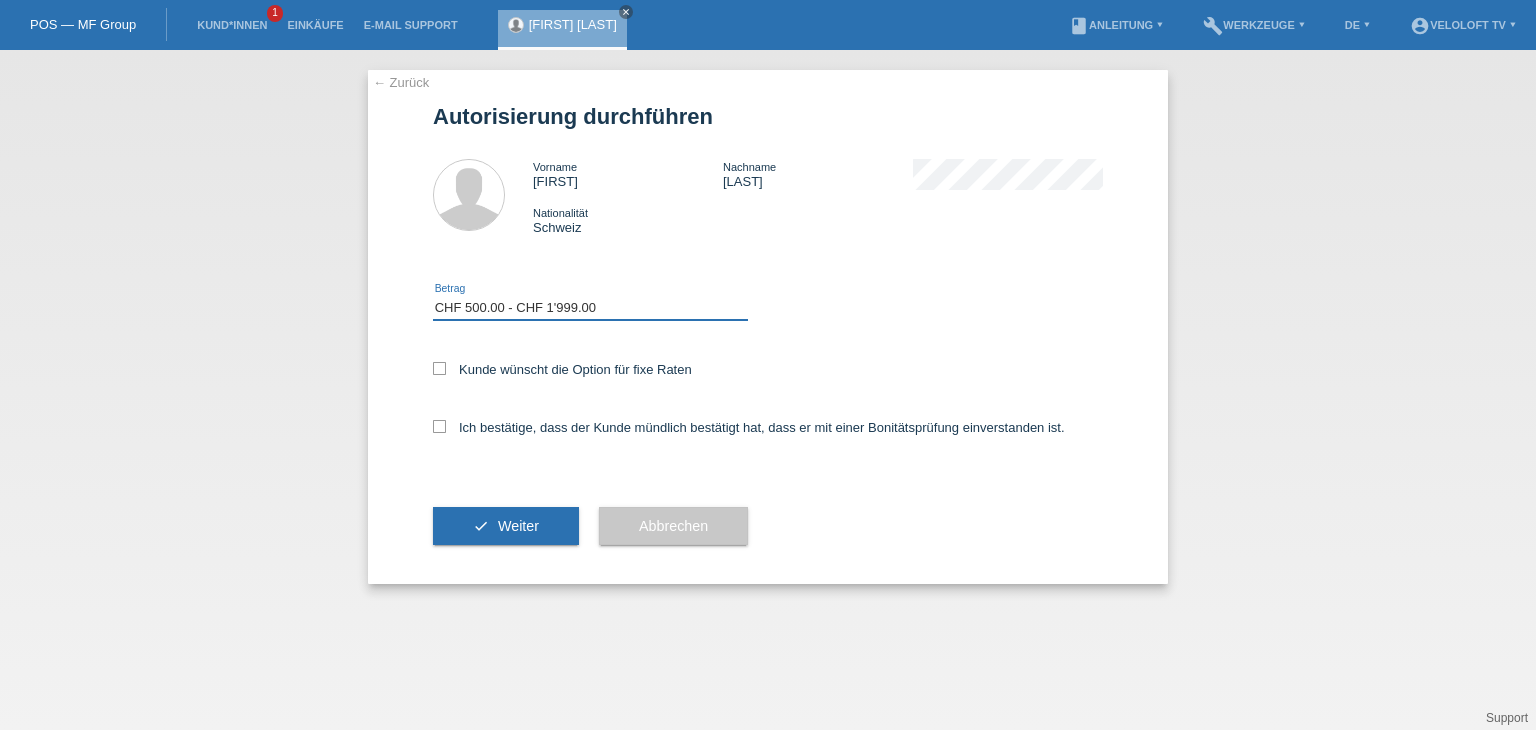 click on "Bitte auswählen
CHF 1.00 - CHF 499.00
CHF 500.00 - CHF 1'999.00
CHF 2'000.00 - CHF 15'000.00" at bounding box center (590, 308) 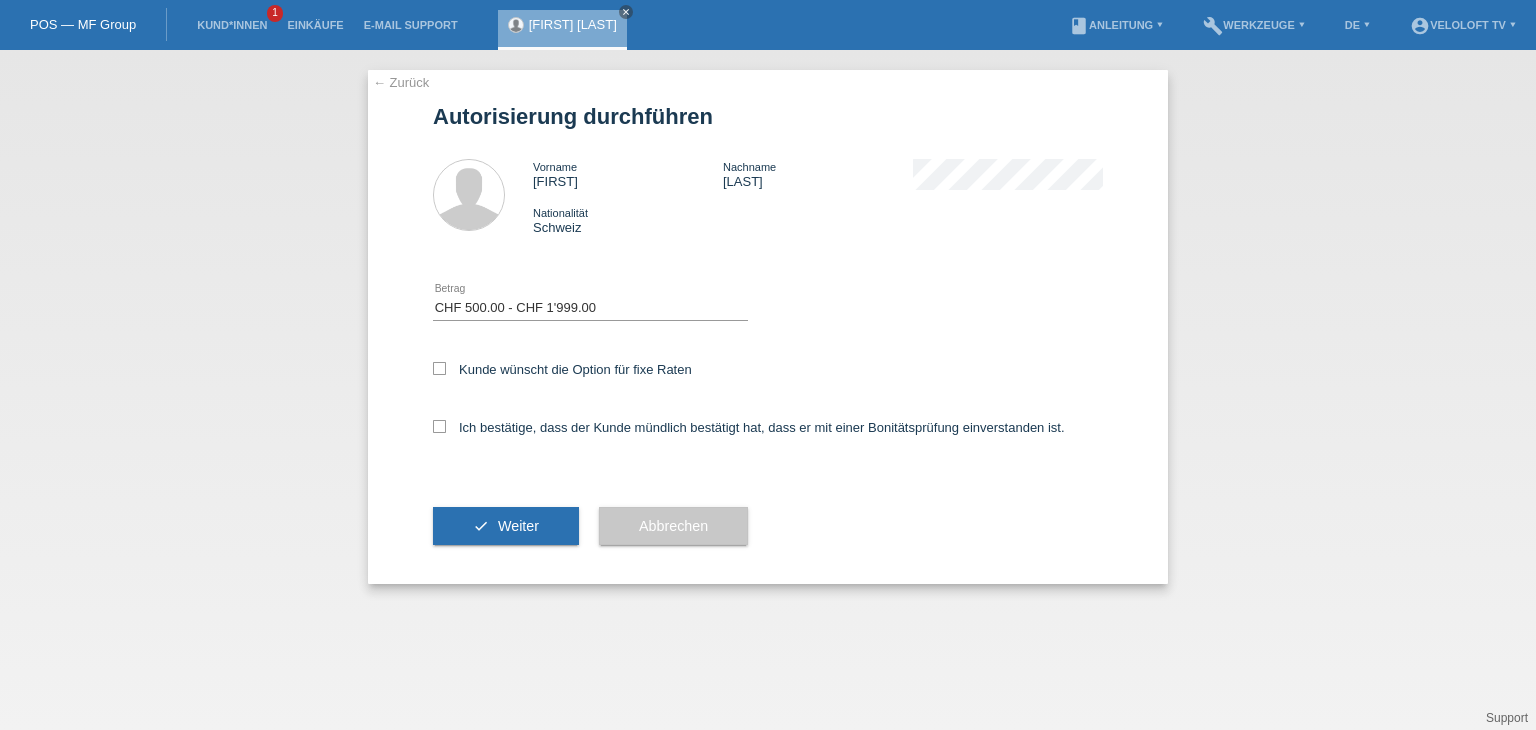click on "Kunde wünscht die Option für fixe Raten" at bounding box center [768, 371] 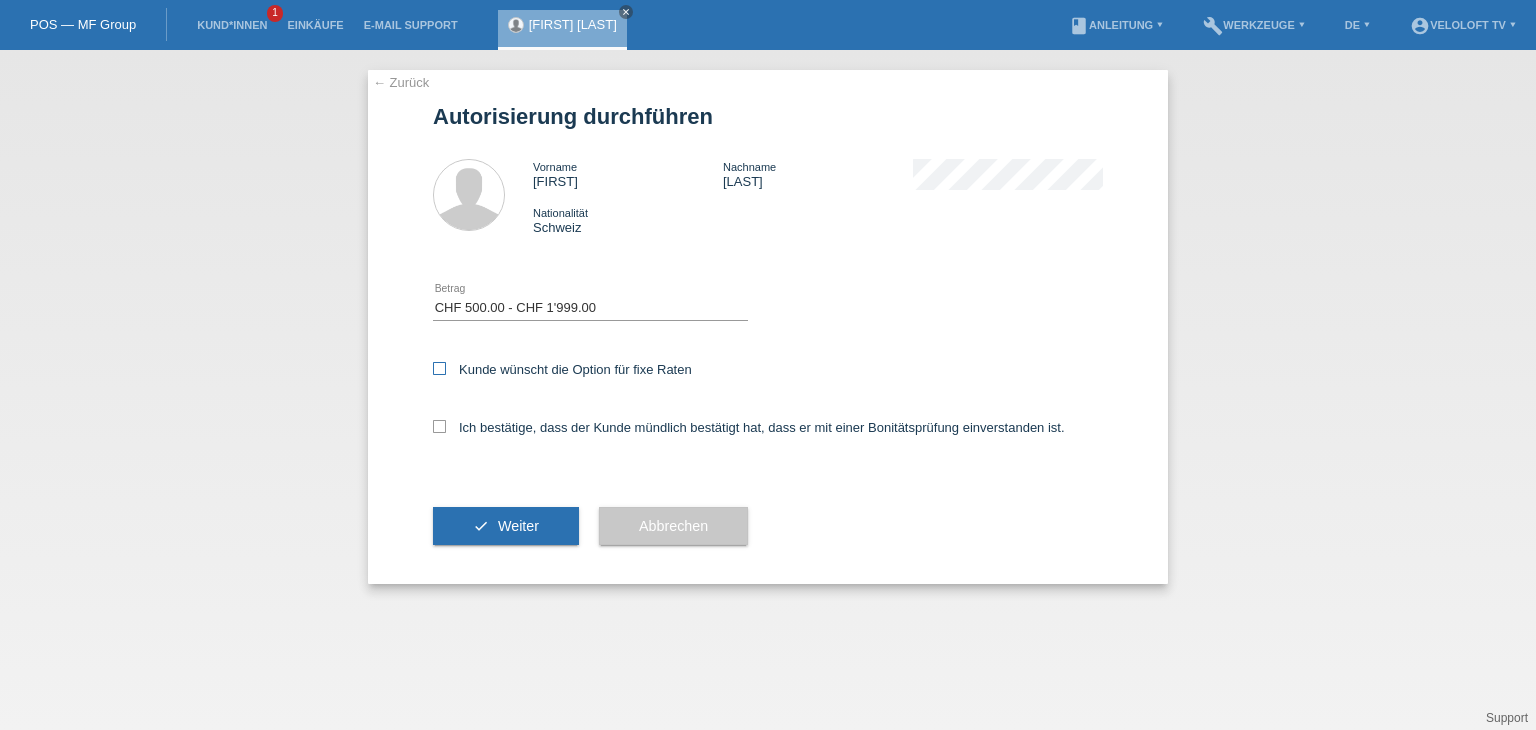 click on "Kunde wünscht die Option für fixe Raten" at bounding box center (562, 369) 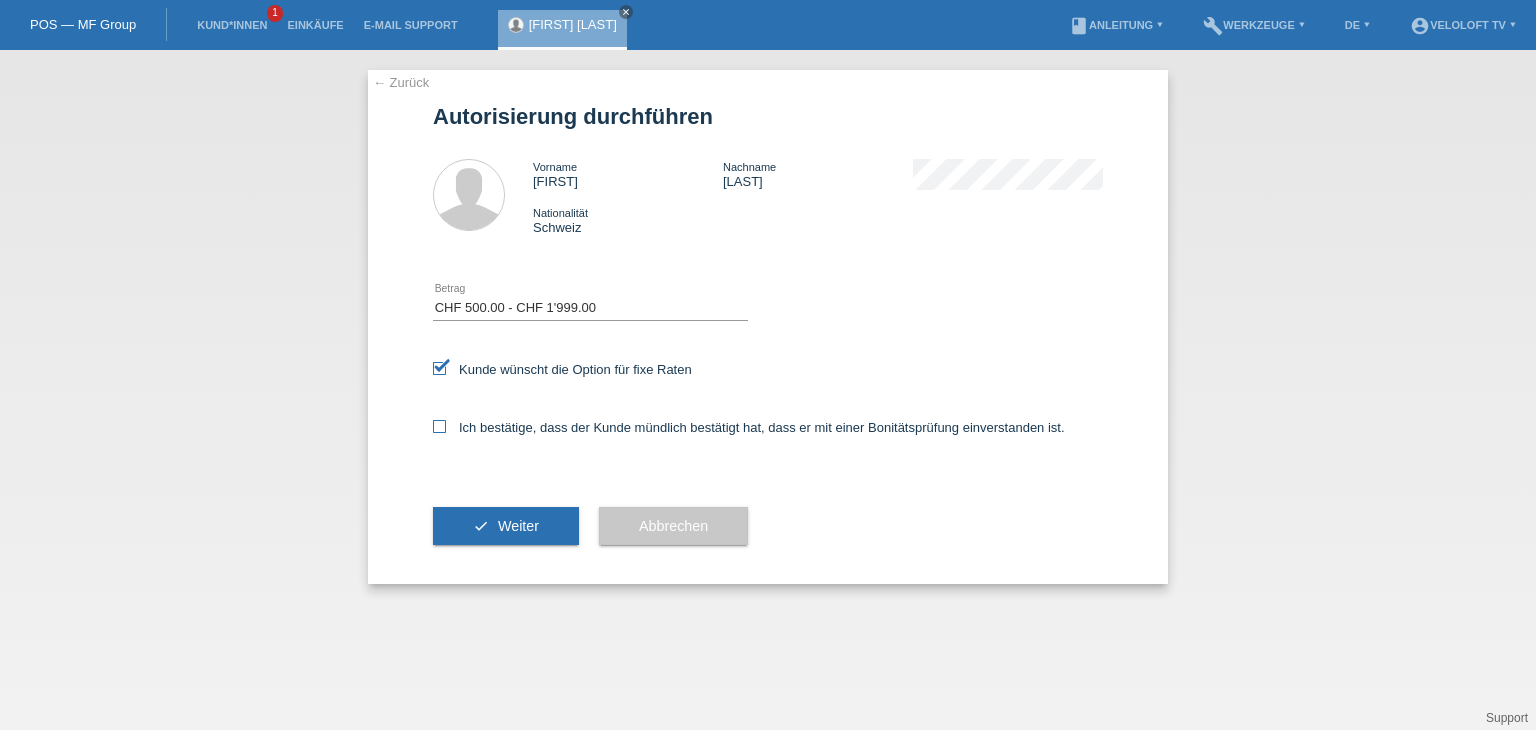 click on "Ich bestätige, dass der Kunde mündlich bestätigt hat, dass er mit einer Bonitätsprüfung einverstanden ist." at bounding box center (749, 427) 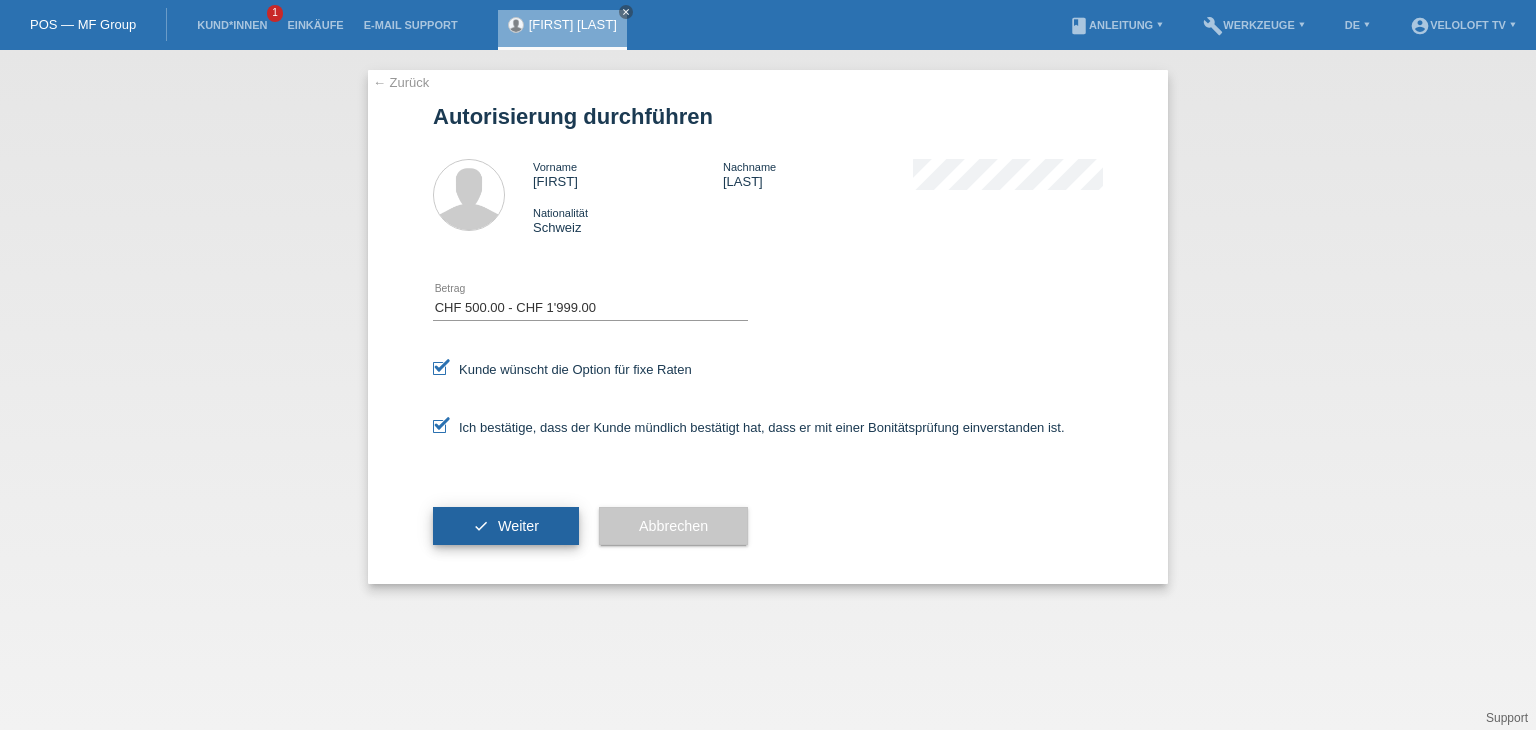 click on "Weiter" at bounding box center (518, 526) 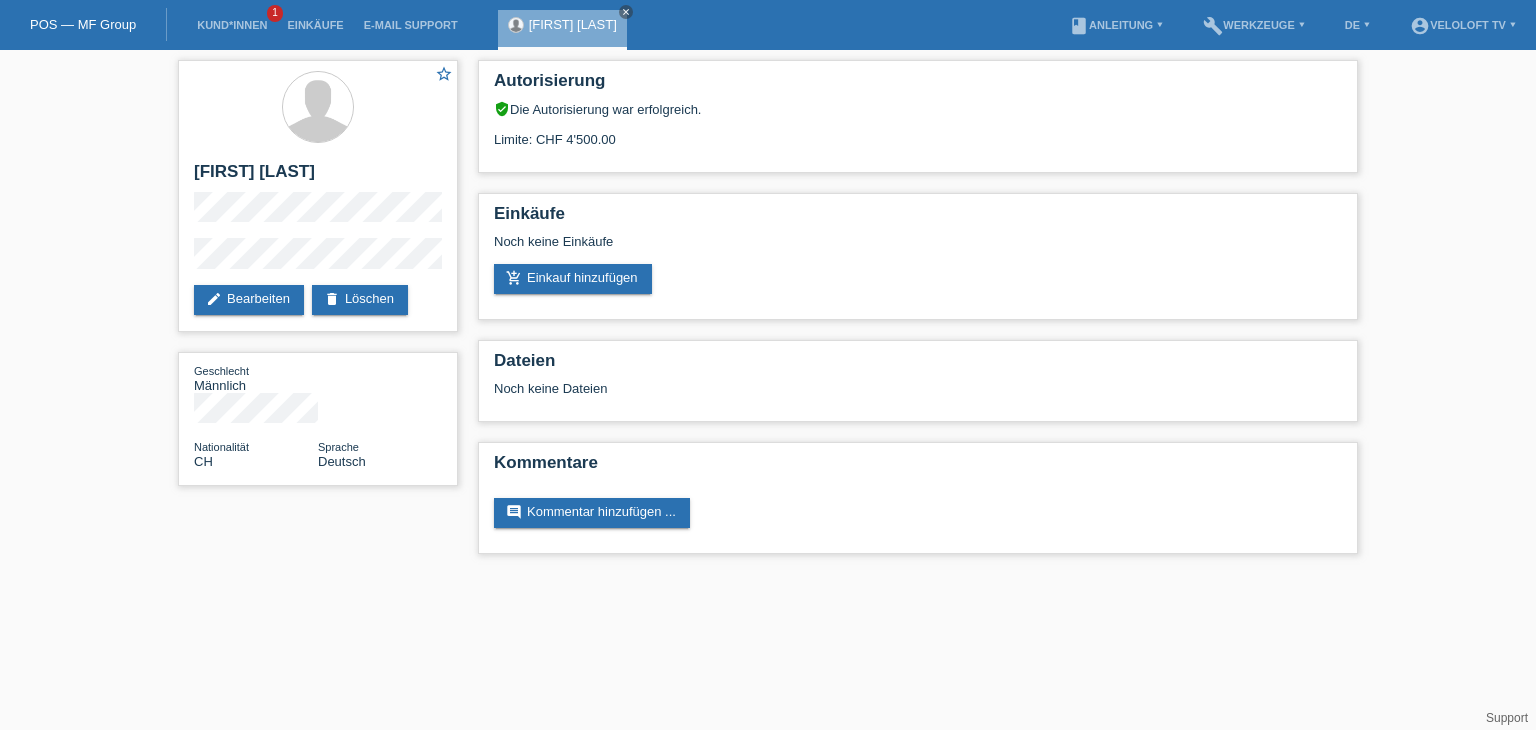 scroll, scrollTop: 0, scrollLeft: 0, axis: both 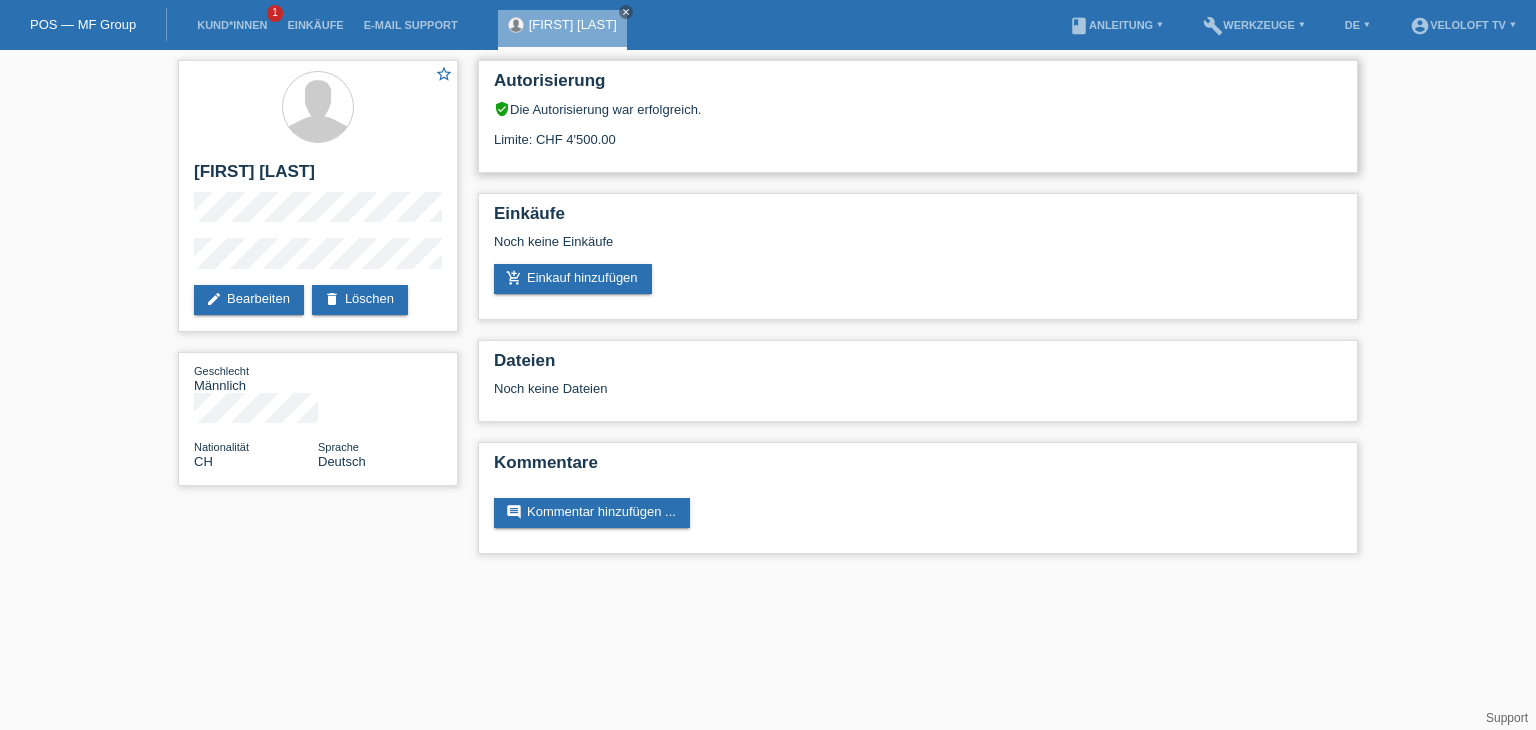 drag, startPoint x: 536, startPoint y: 139, endPoint x: 628, endPoint y: 141, distance: 92.021736 